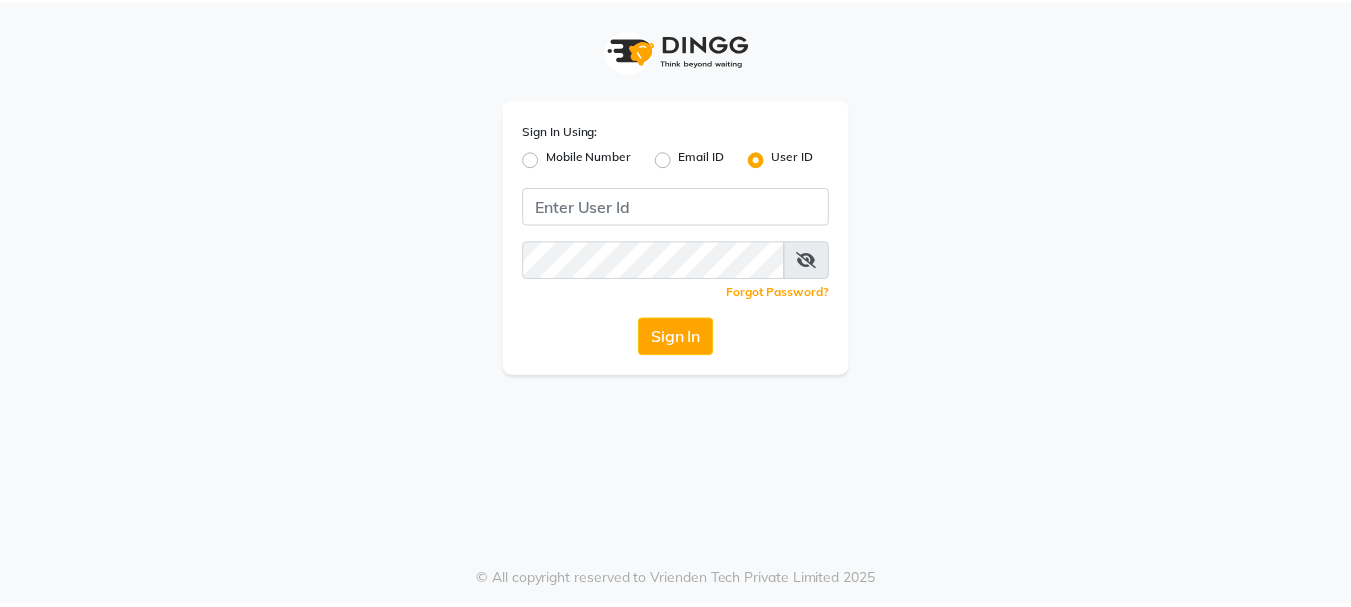 scroll, scrollTop: 0, scrollLeft: 0, axis: both 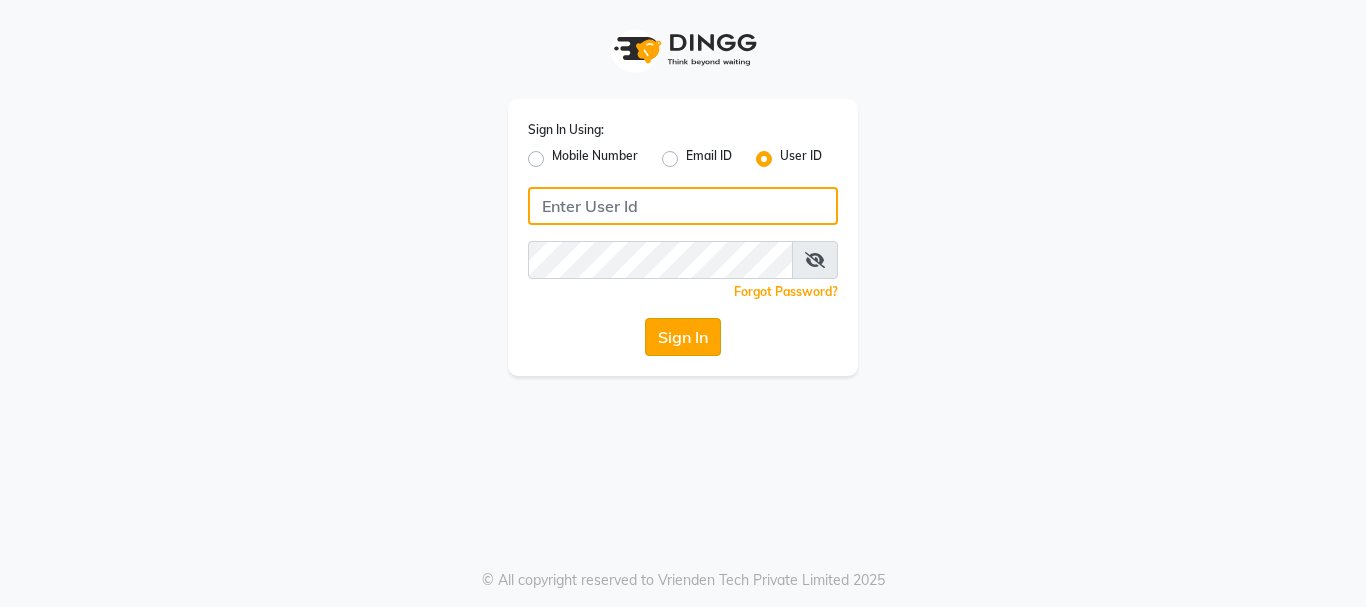 type on "Hairhood" 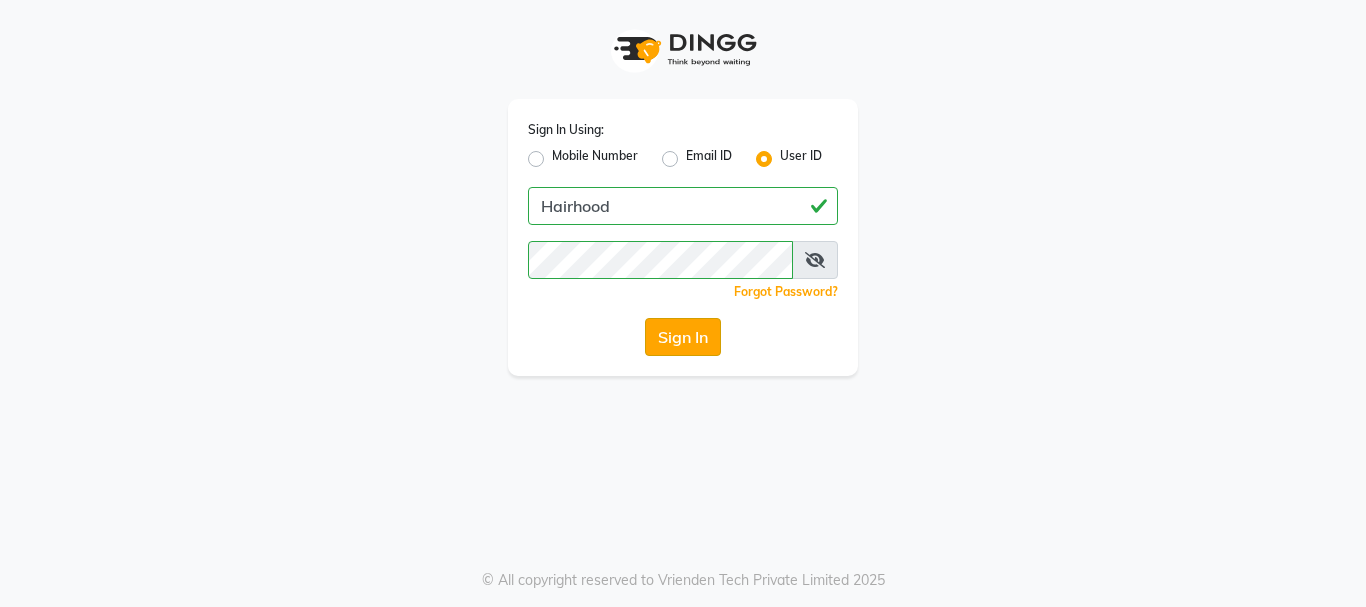 click on "Sign In" 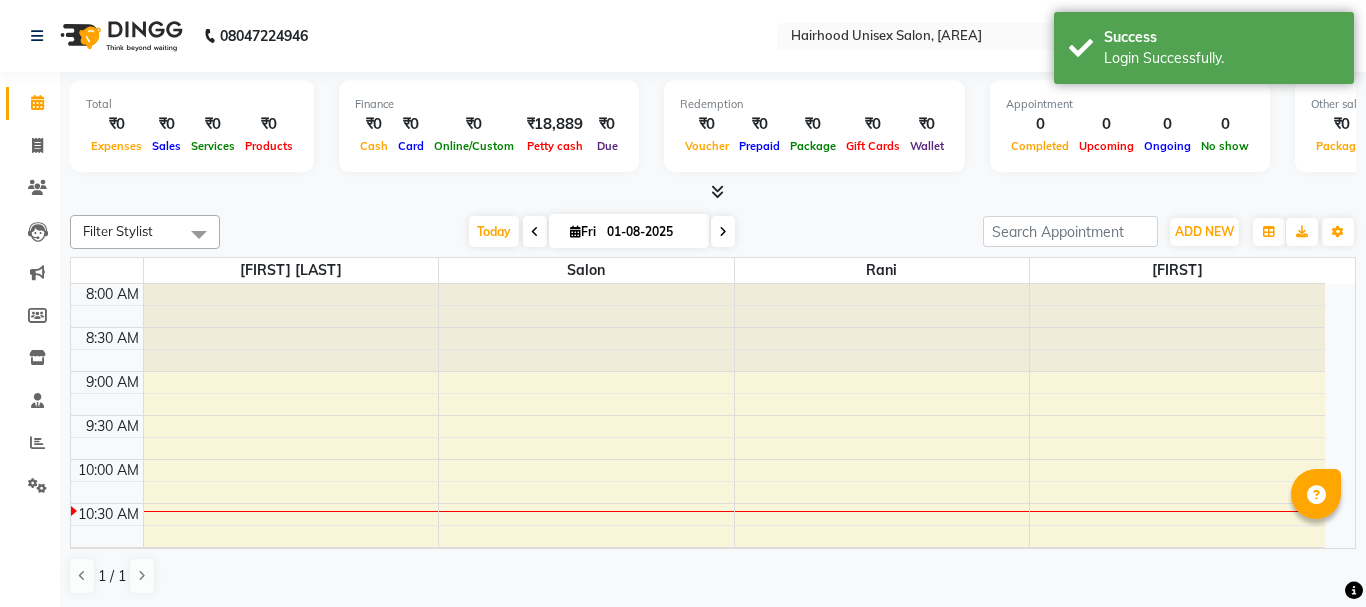 select on "en" 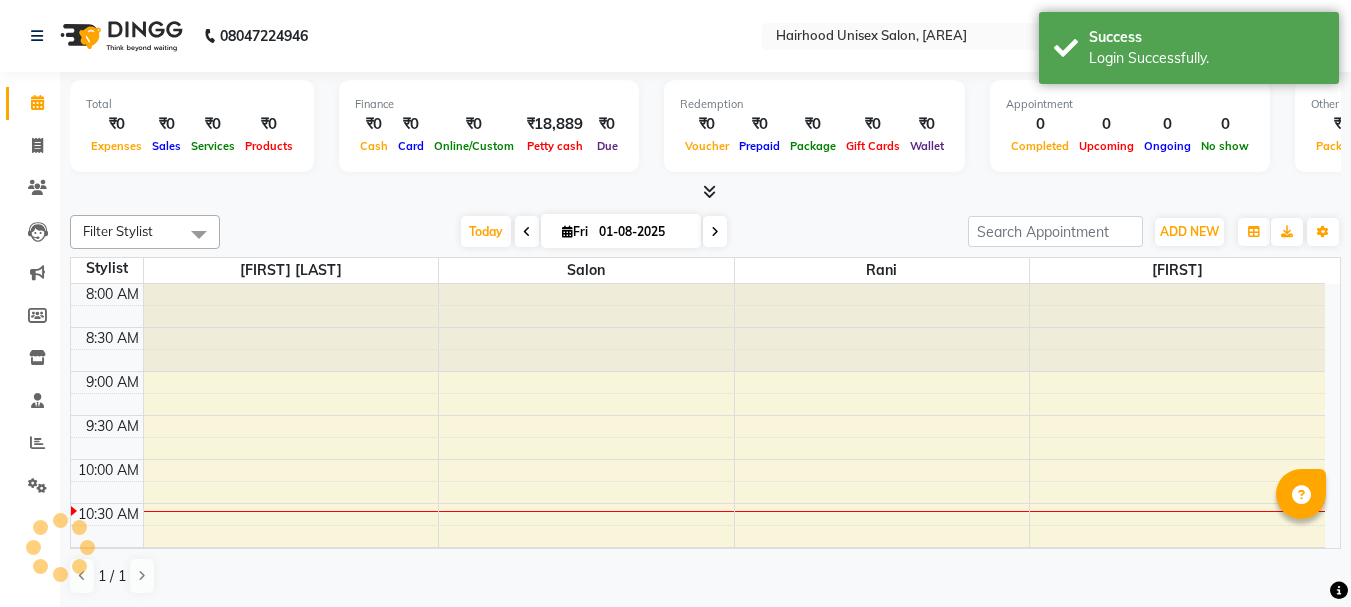 scroll, scrollTop: 0, scrollLeft: 0, axis: both 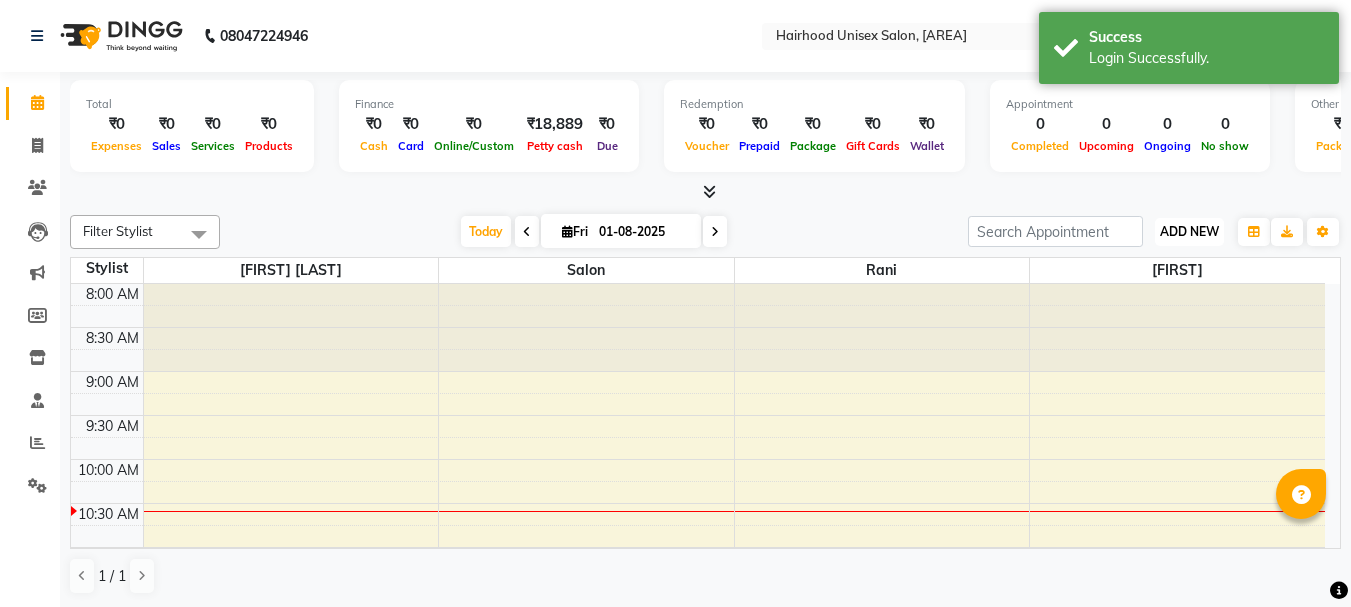 click on "ADD NEW" at bounding box center (1189, 231) 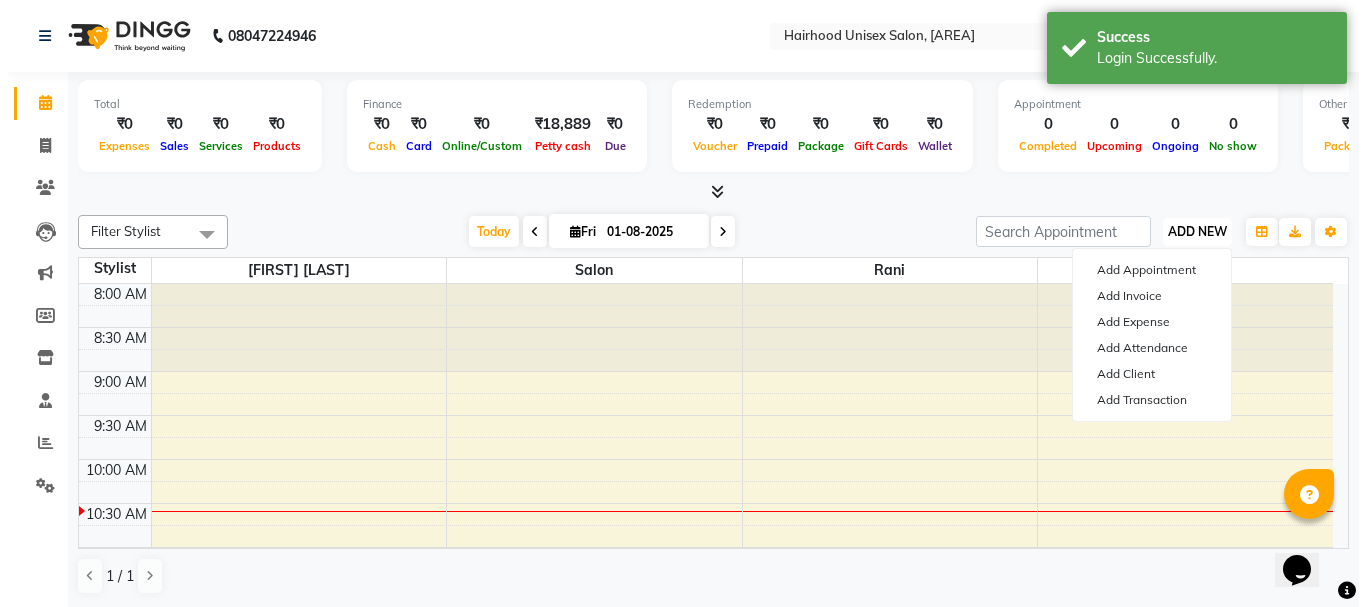 scroll, scrollTop: 0, scrollLeft: 0, axis: both 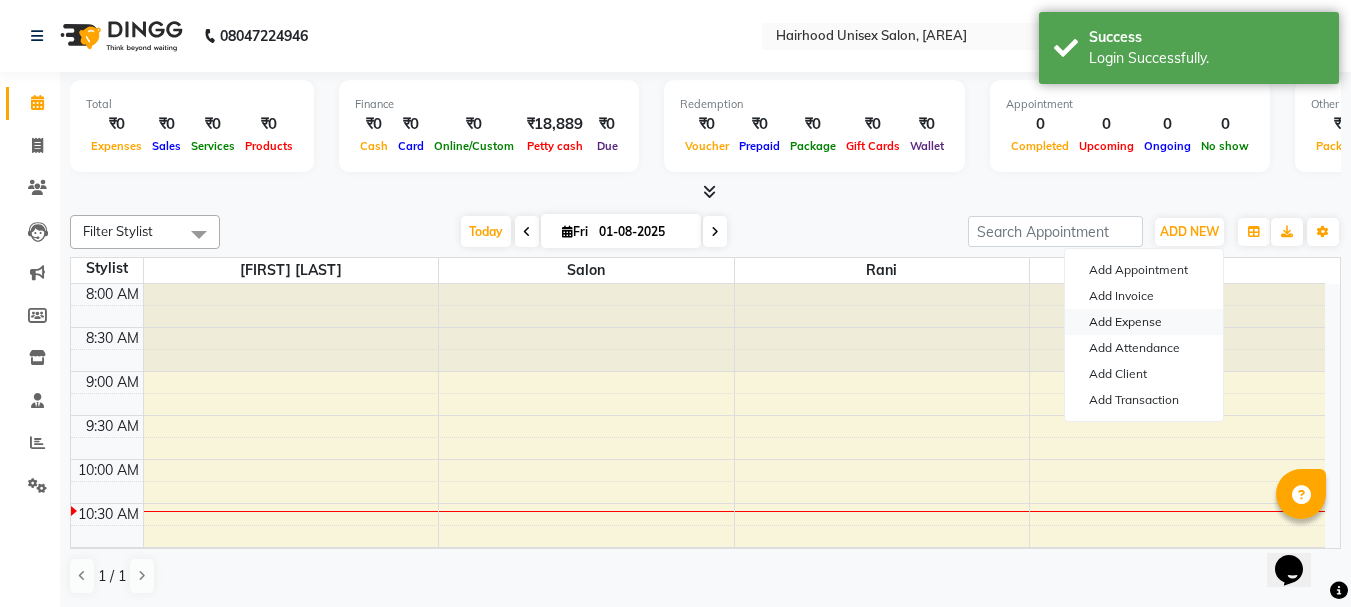 click on "Add Expense" at bounding box center [1144, 322] 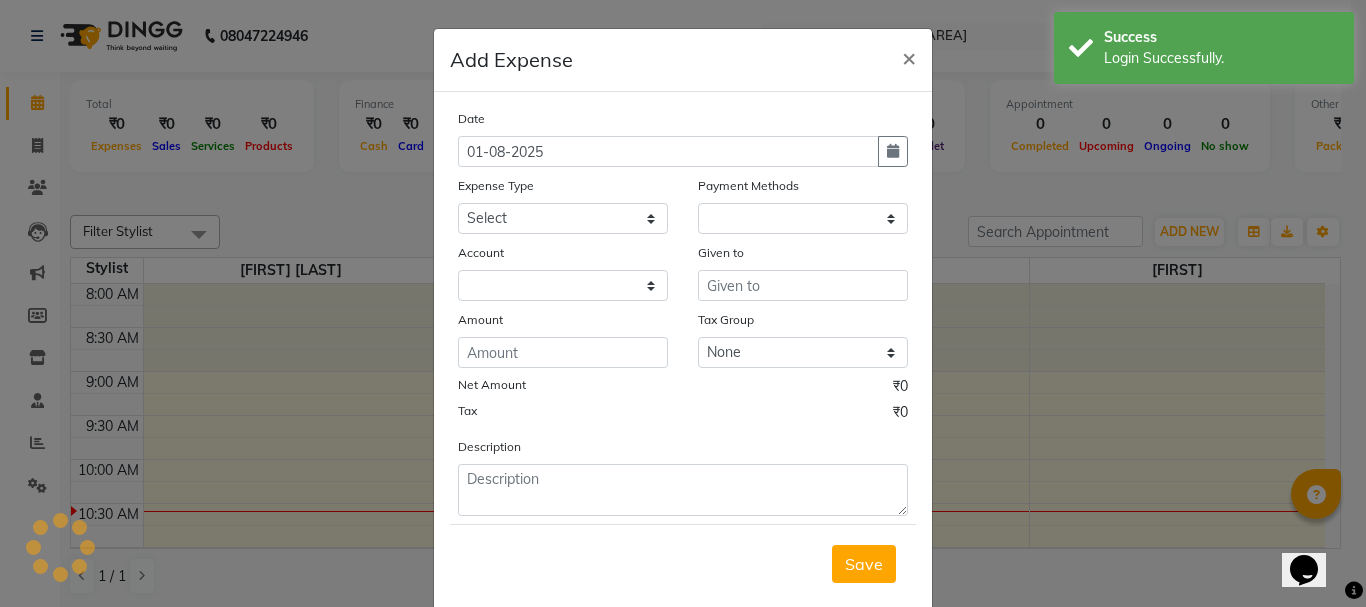 select on "1" 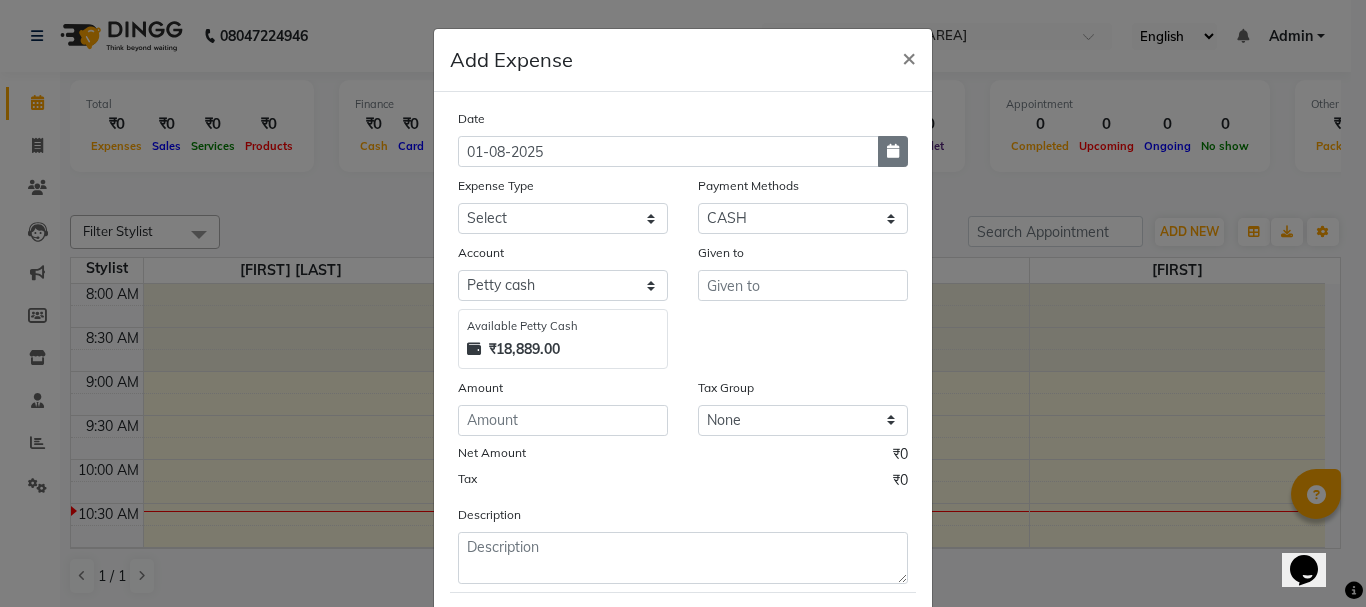 click 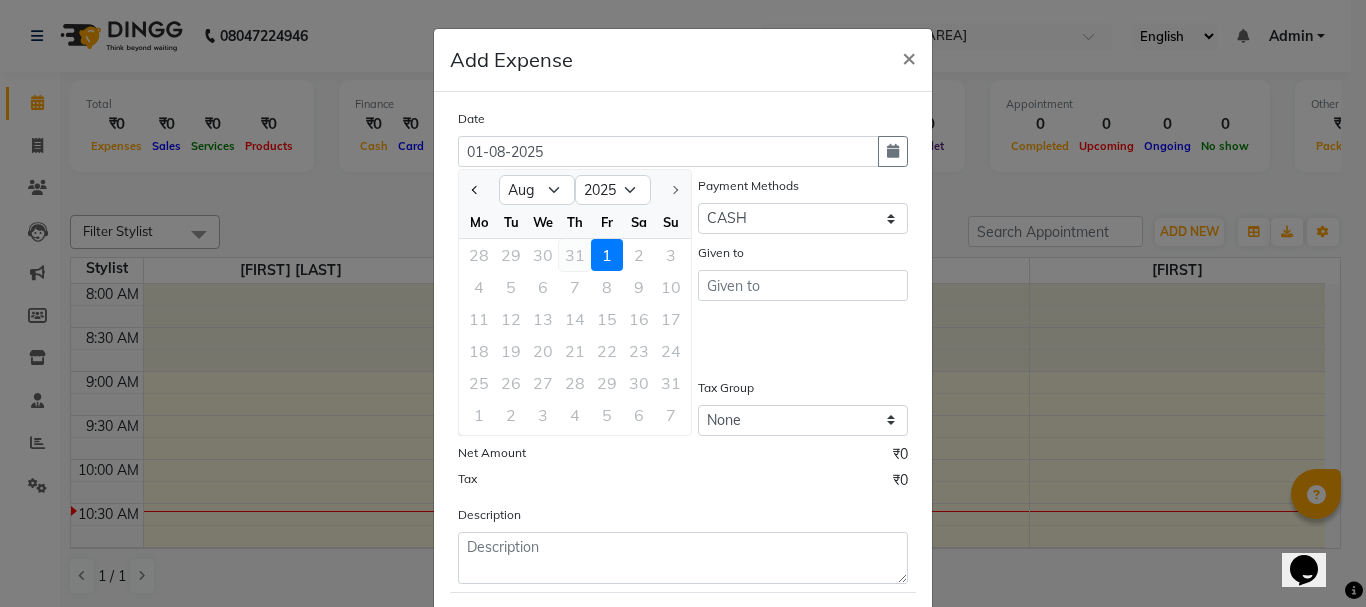 click on "31" 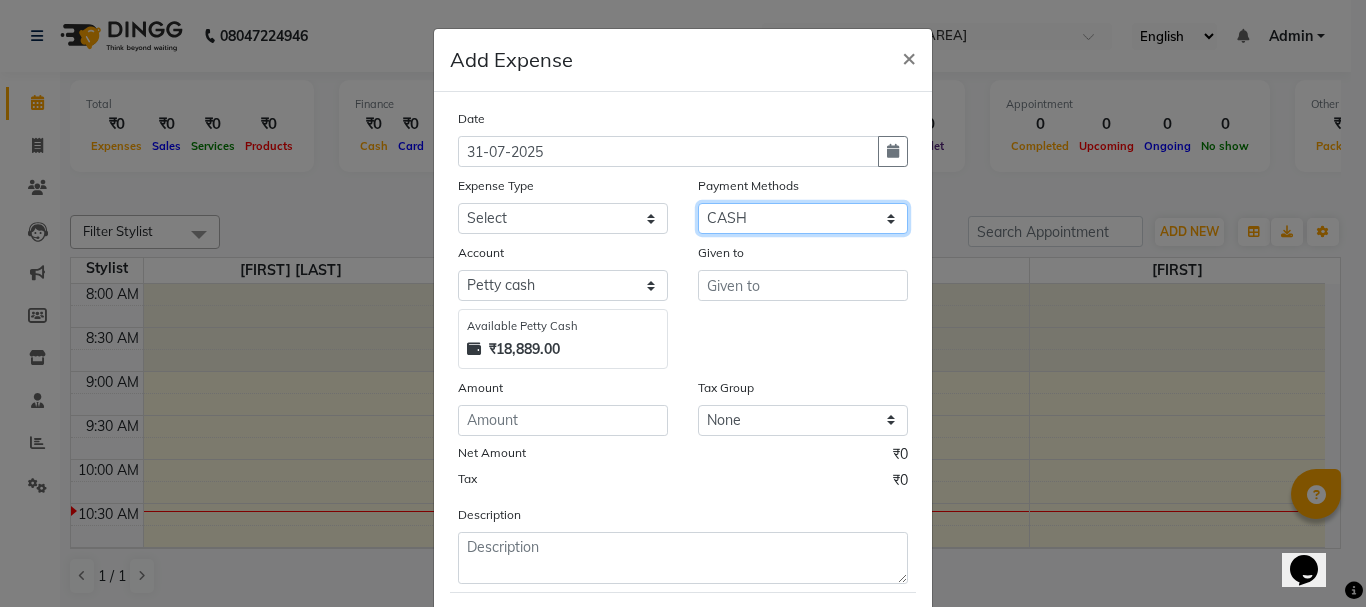 click on "Select CASH CARD ONLINE Wallet" 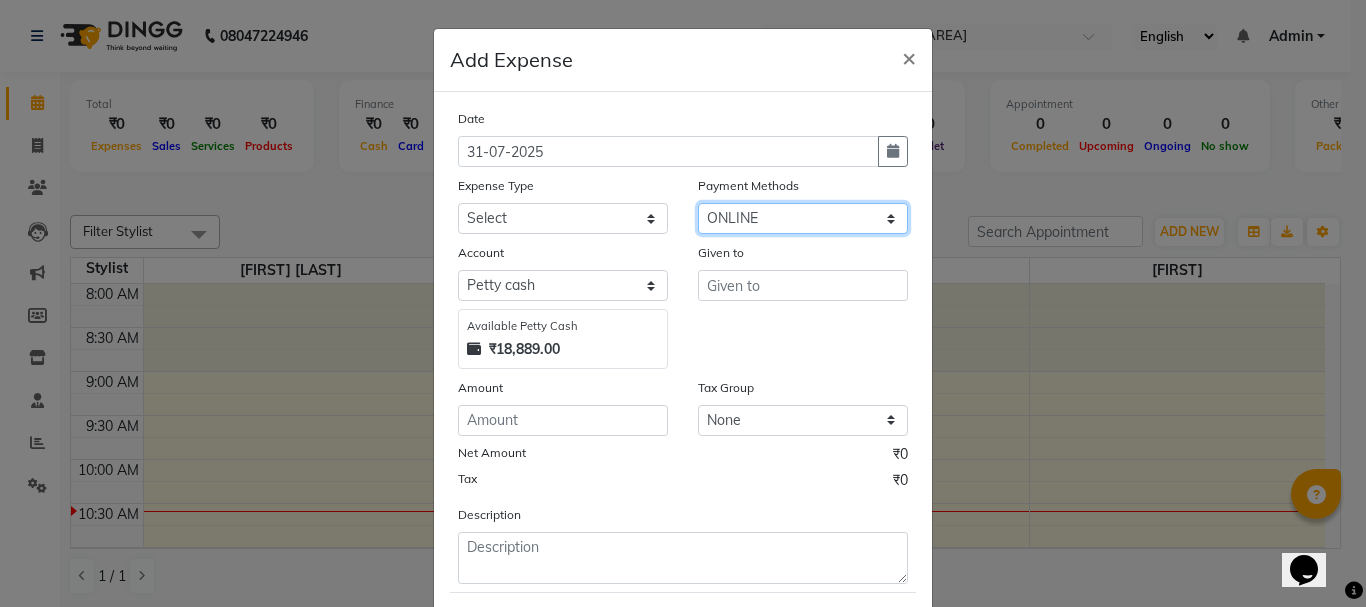 click on "Select CASH CARD ONLINE Wallet" 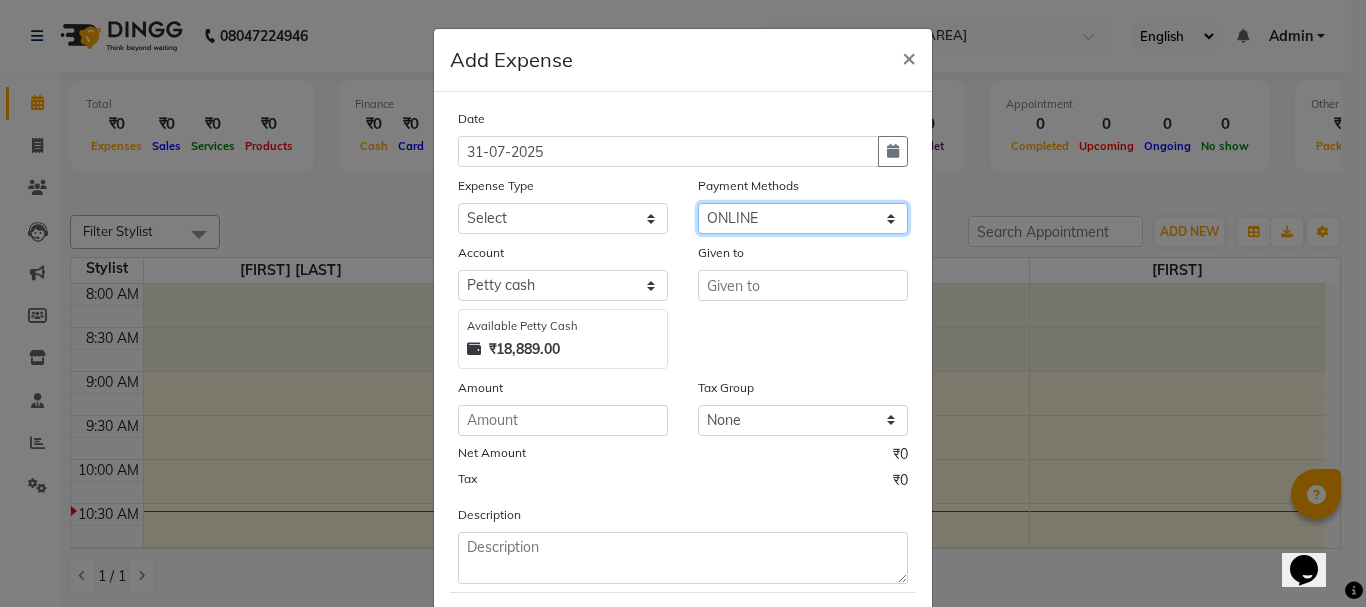select on "805" 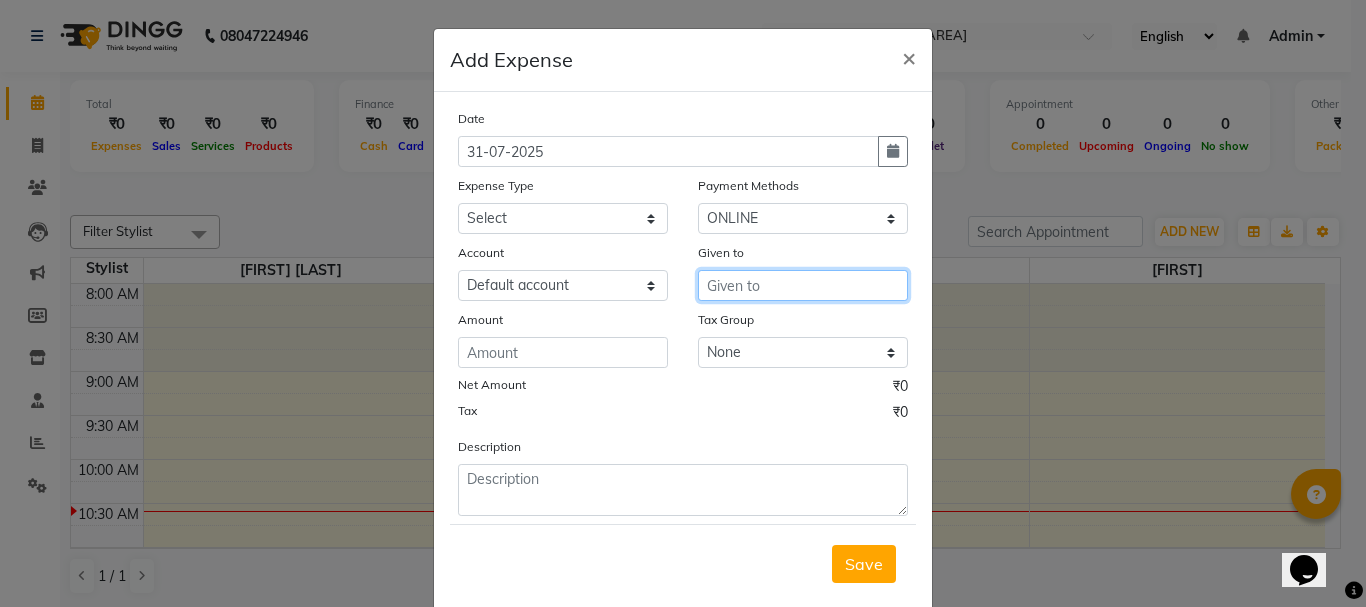 click at bounding box center (803, 285) 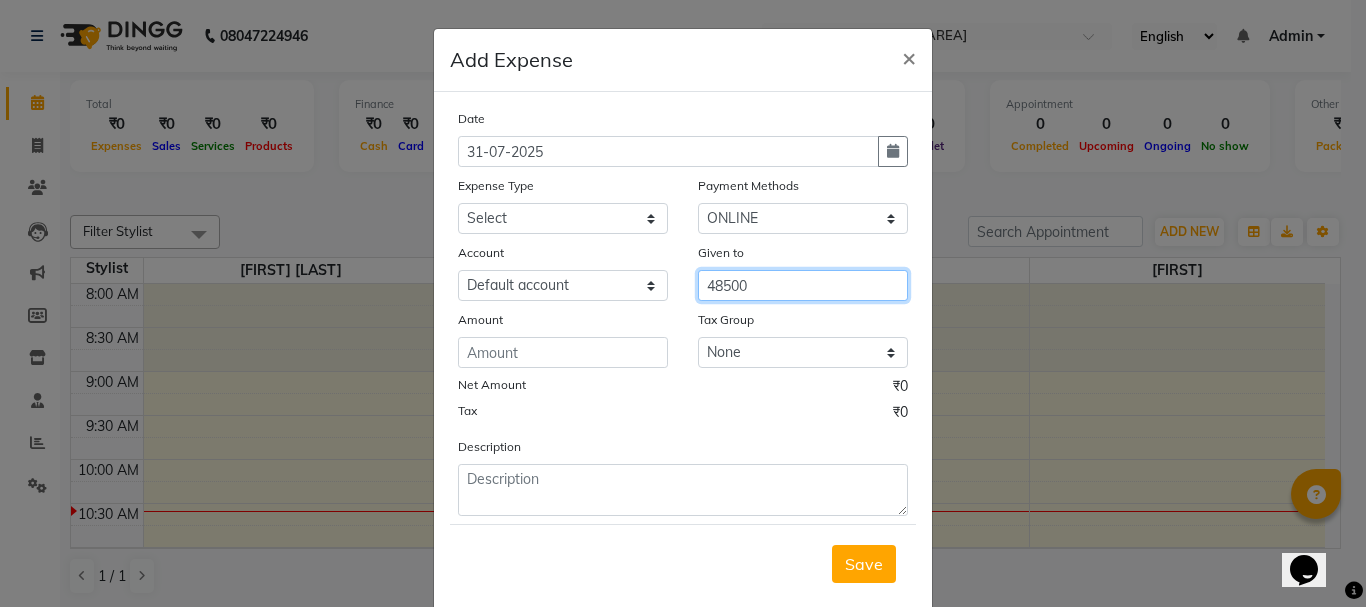 click on "48500" at bounding box center [803, 285] 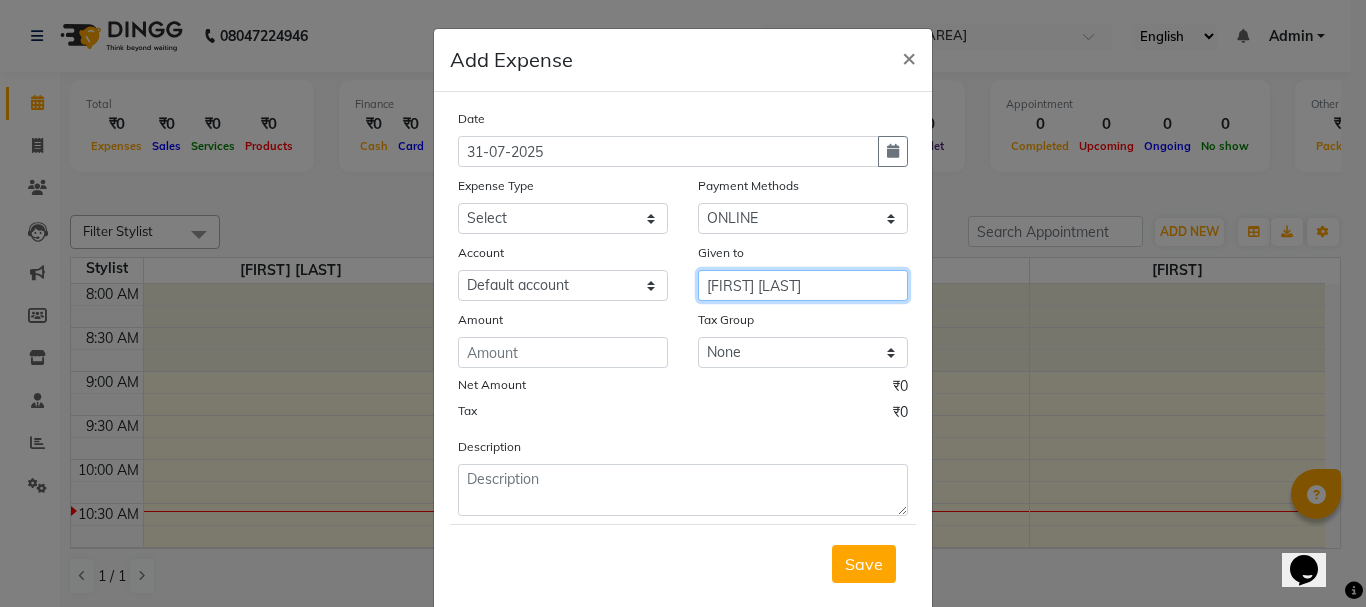 type on "[FIRST] [LAST]" 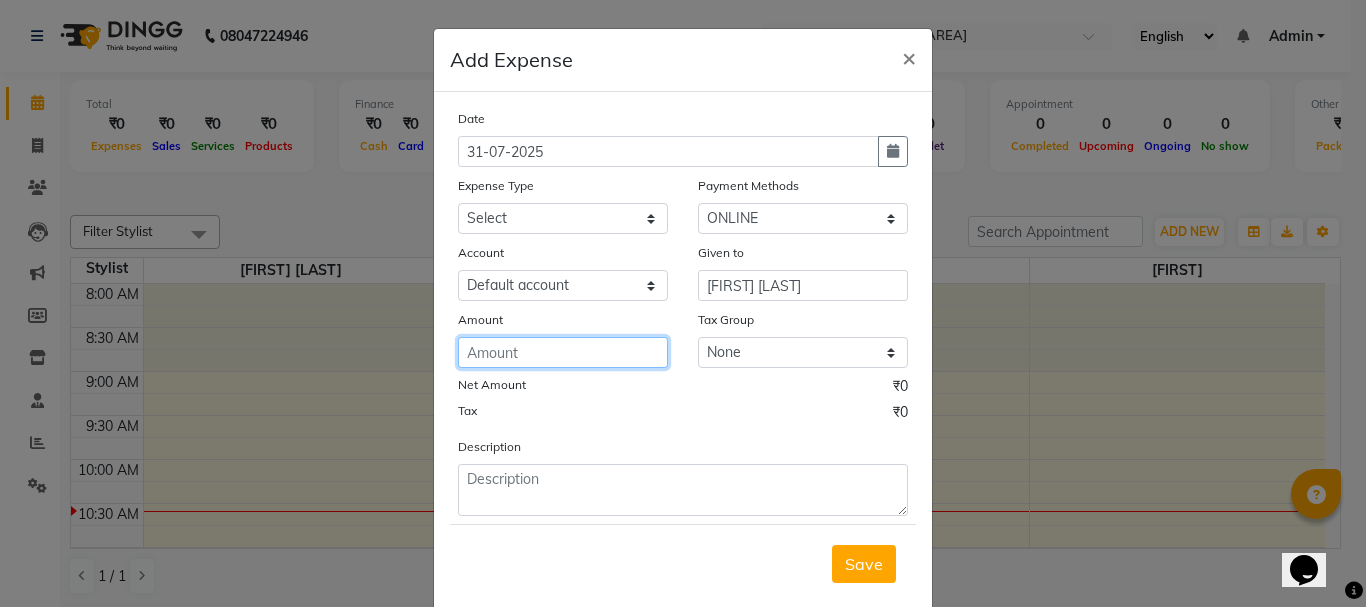 click 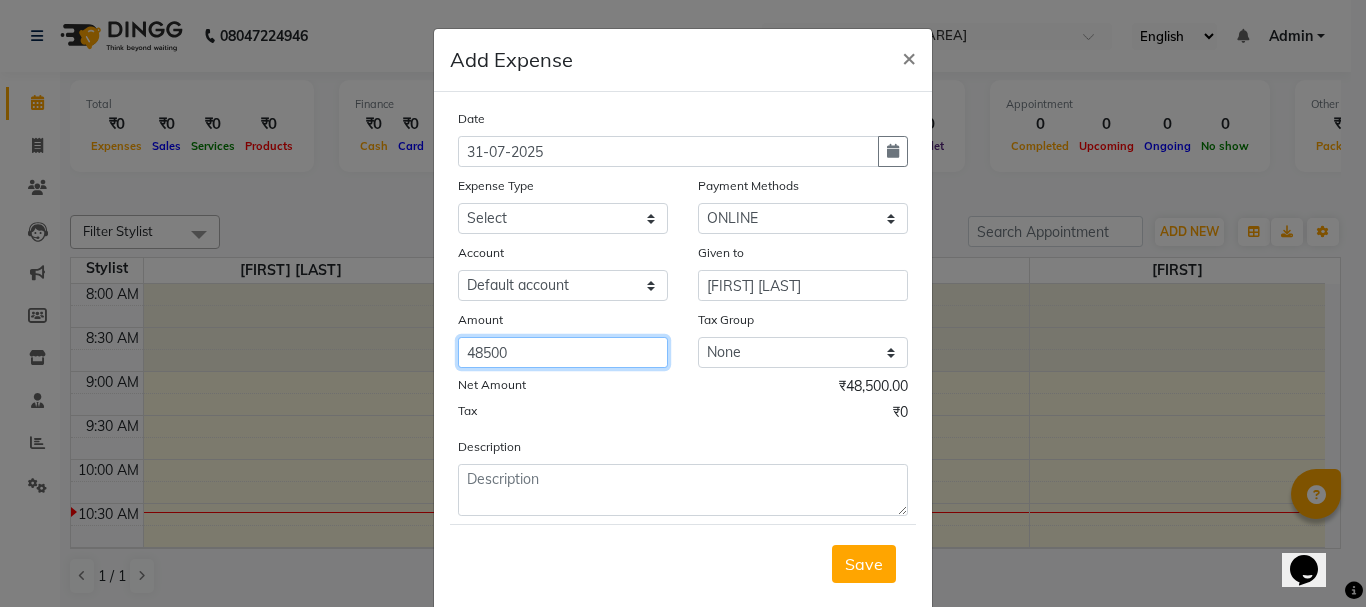 type on "48500" 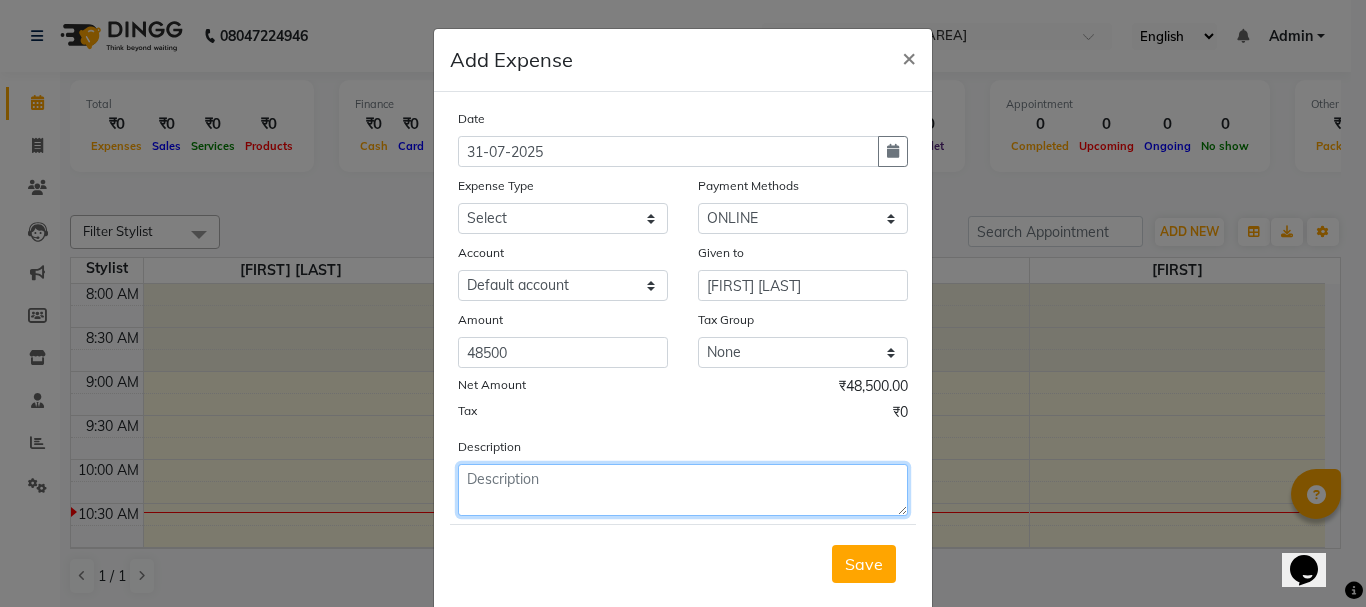 click 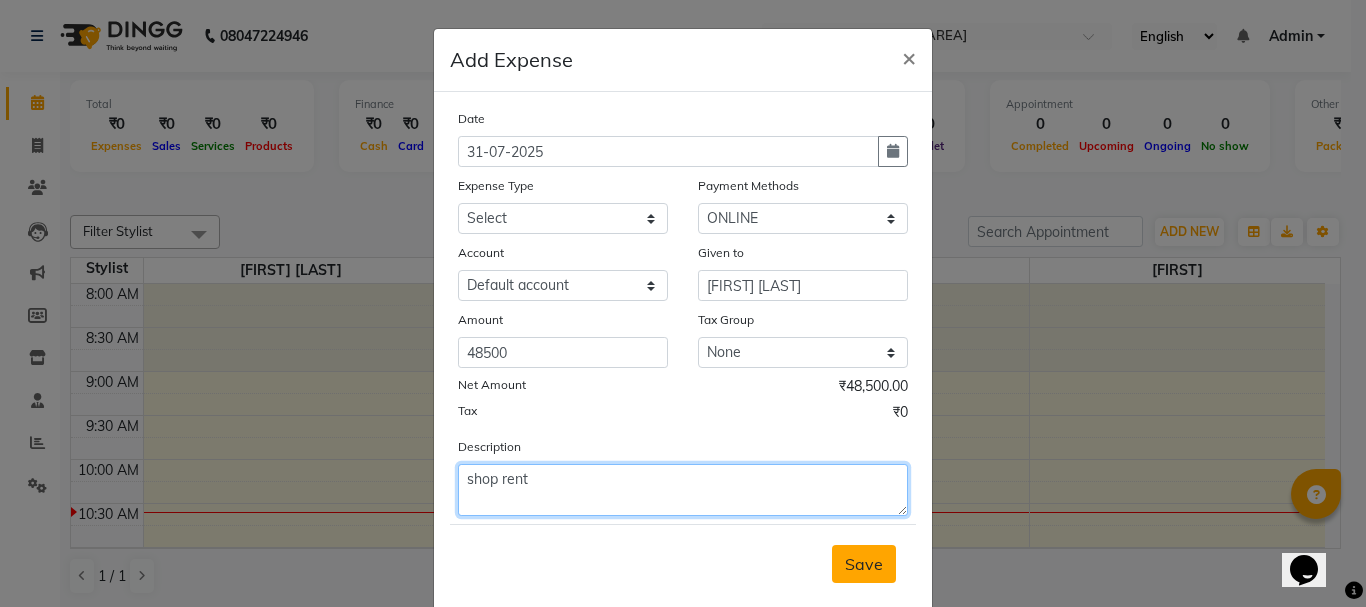 type on "shop rent" 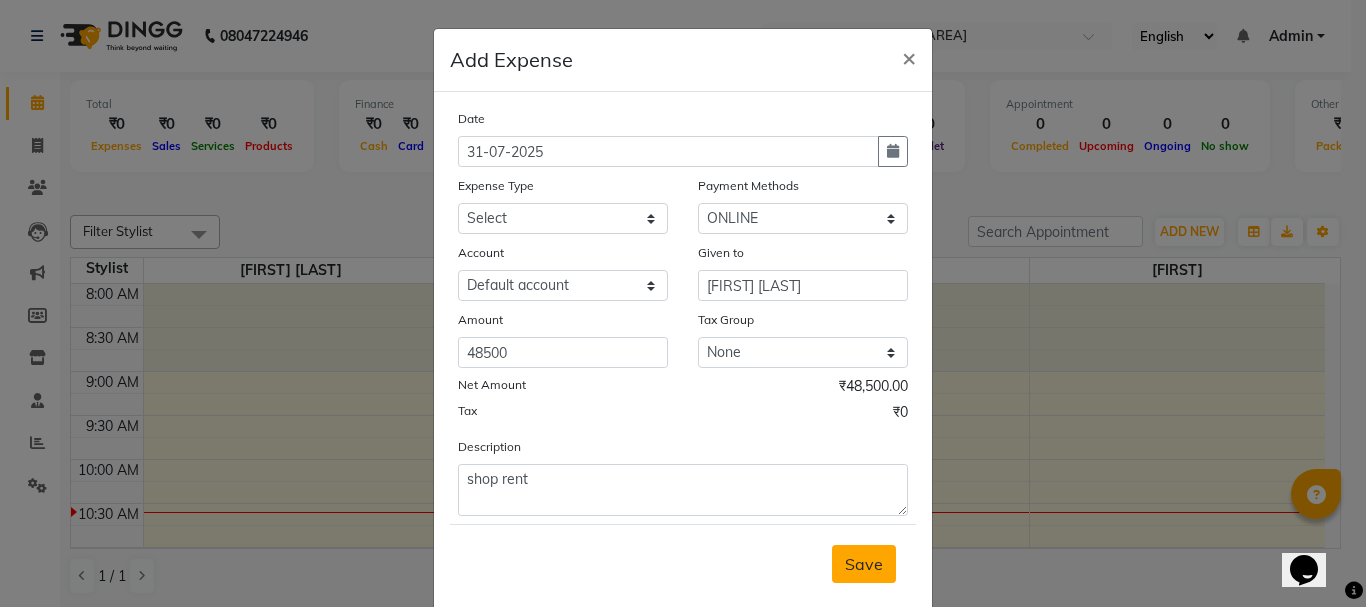 click on "Save" at bounding box center [864, 564] 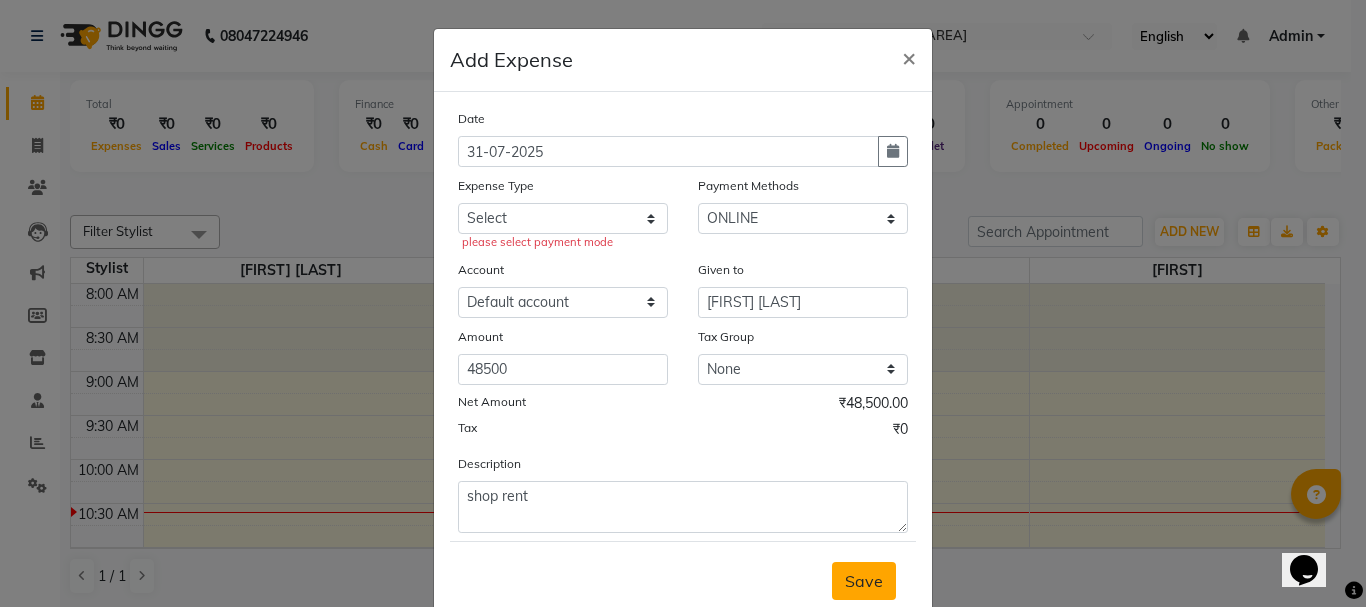 click on "Save" at bounding box center (864, 581) 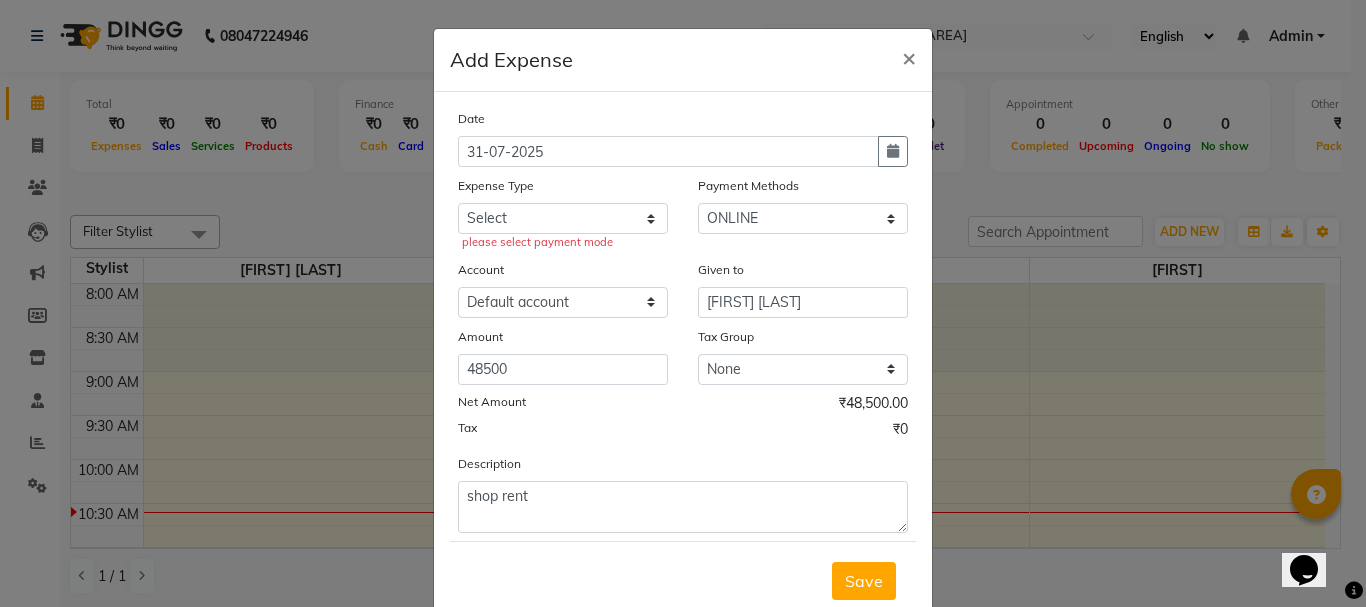 scroll, scrollTop: 58, scrollLeft: 0, axis: vertical 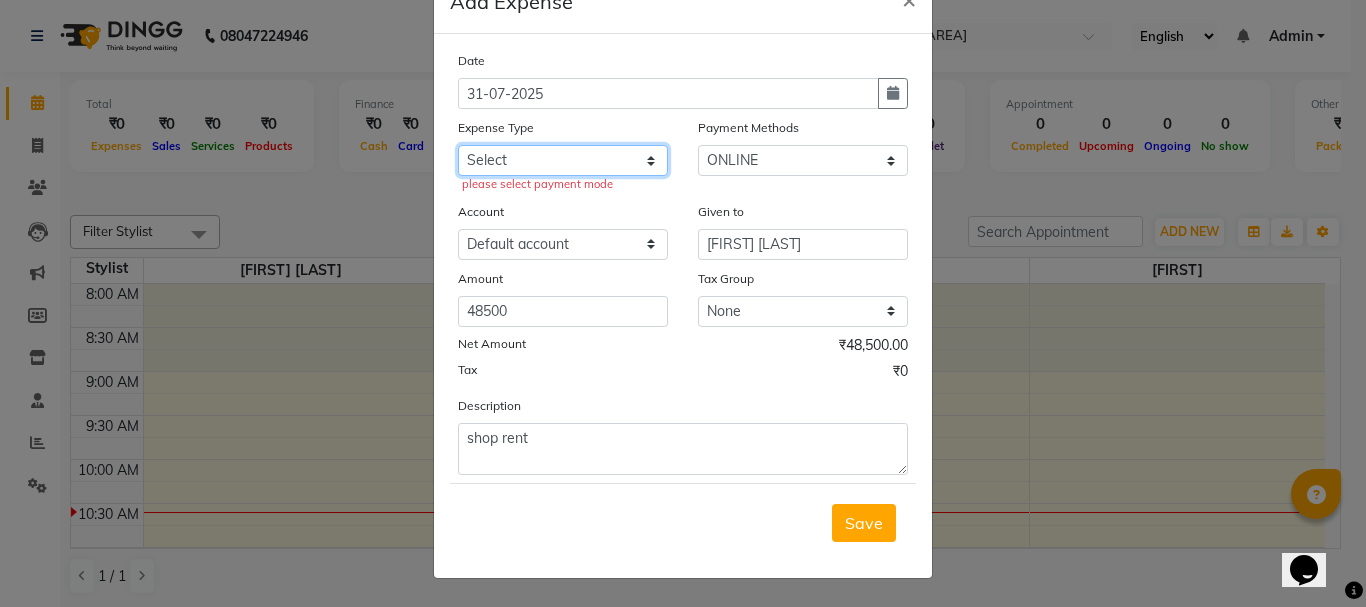 click on "Select Advance Salary Bank charges Car maintenance  Cash transfer to bank Cash transfer to hub Client Snacks Clinical charges Equipment Fuel Govt fee Incentive Insurance International purchase Loan Repayment Maintenance Marketing Miscellaneous MRA Other Pantry Product Rent Salary Staff Snacks Tax Tea & Refreshment Utilities" 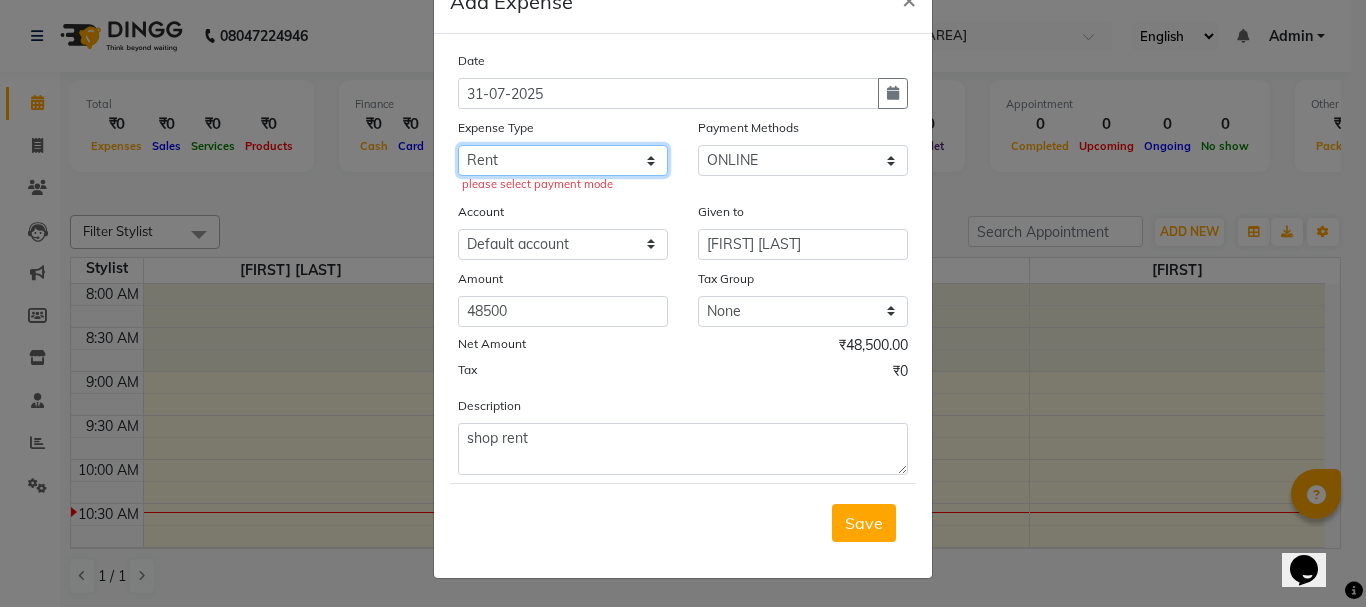 click on "Select Advance Salary Bank charges Car maintenance  Cash transfer to bank Cash transfer to hub Client Snacks Clinical charges Equipment Fuel Govt fee Incentive Insurance International purchase Loan Repayment Maintenance Marketing Miscellaneous MRA Other Pantry Product Rent Salary Staff Snacks Tax Tea & Refreshment Utilities" 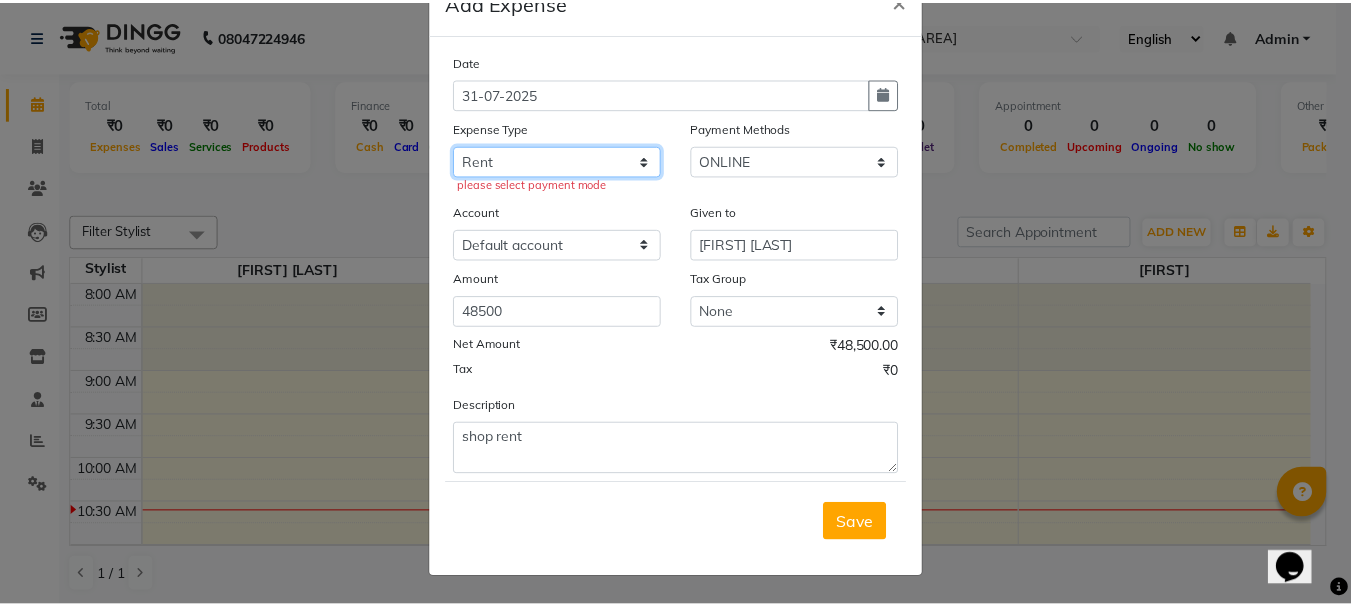 scroll, scrollTop: 41, scrollLeft: 0, axis: vertical 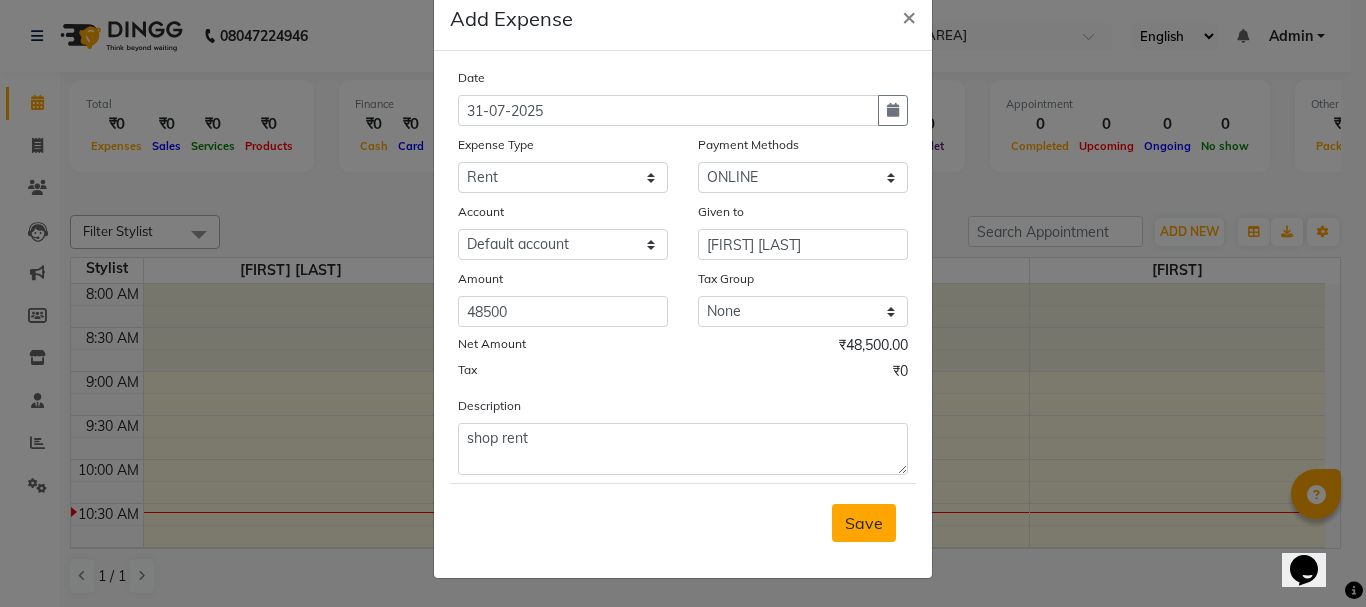 click on "Save" at bounding box center (864, 523) 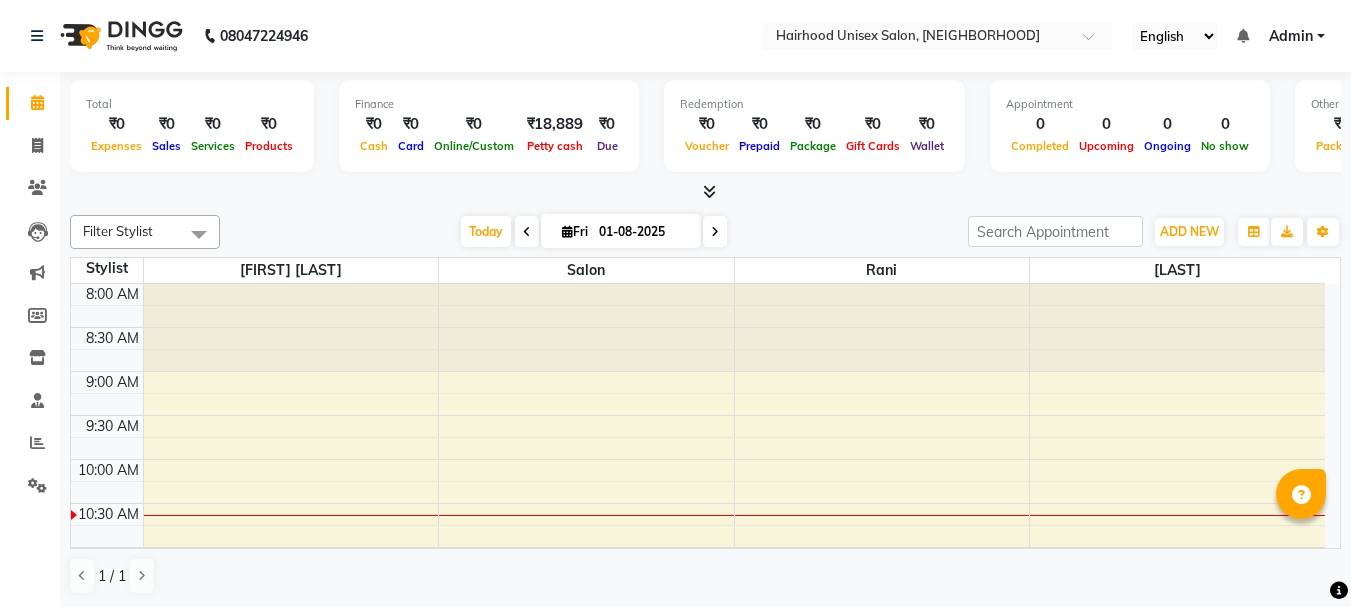 scroll, scrollTop: 0, scrollLeft: 0, axis: both 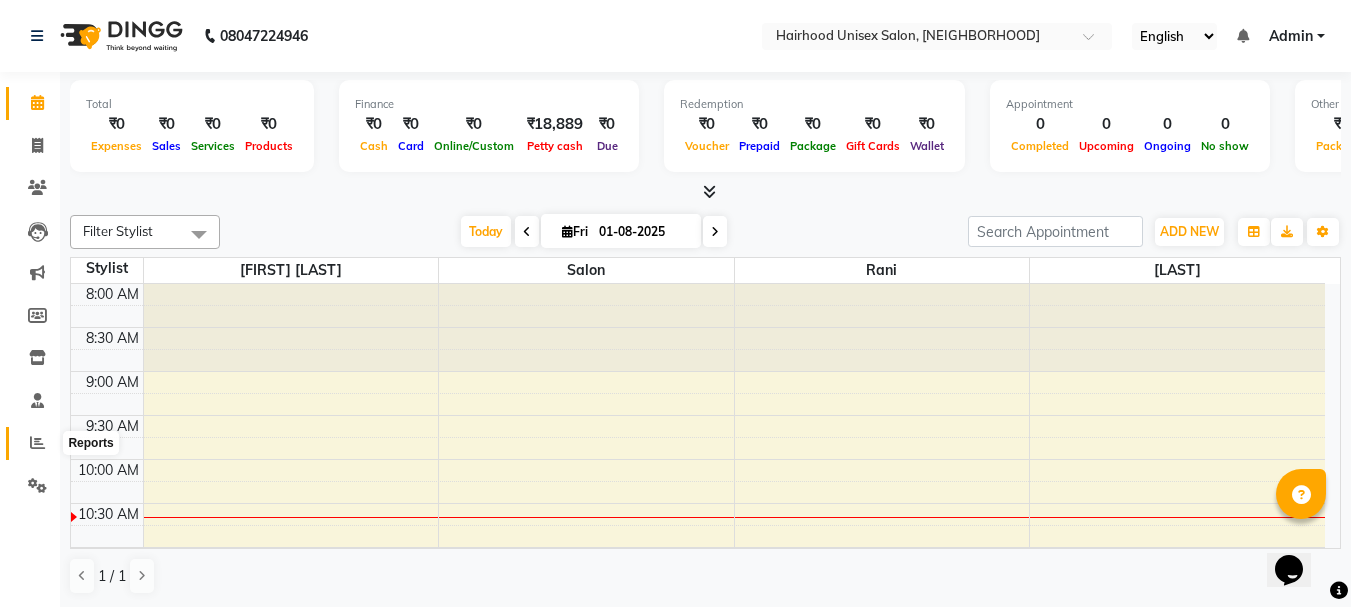 click 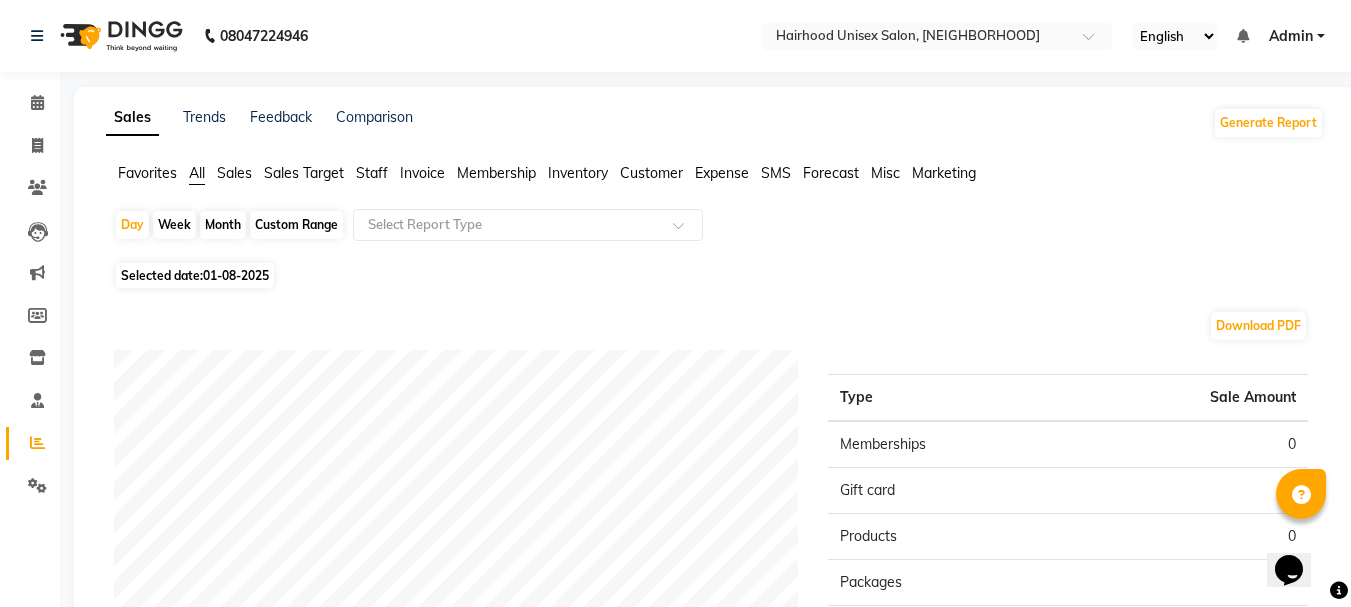 click on "Expense" 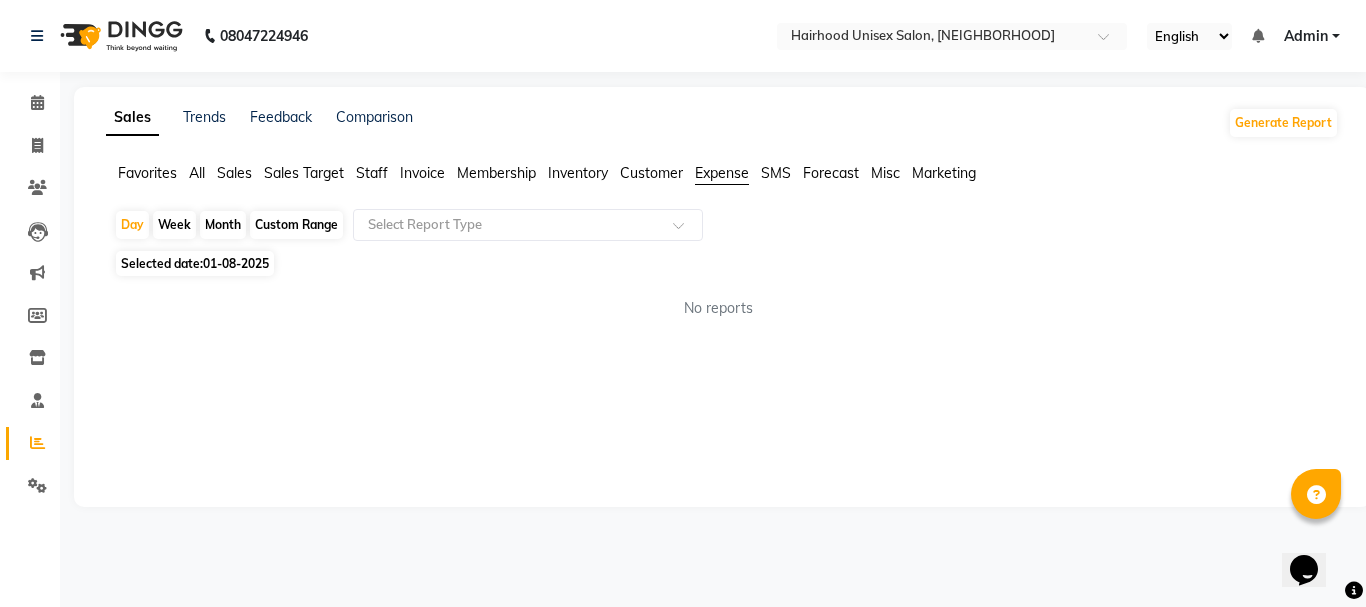click on "01-08-2025" 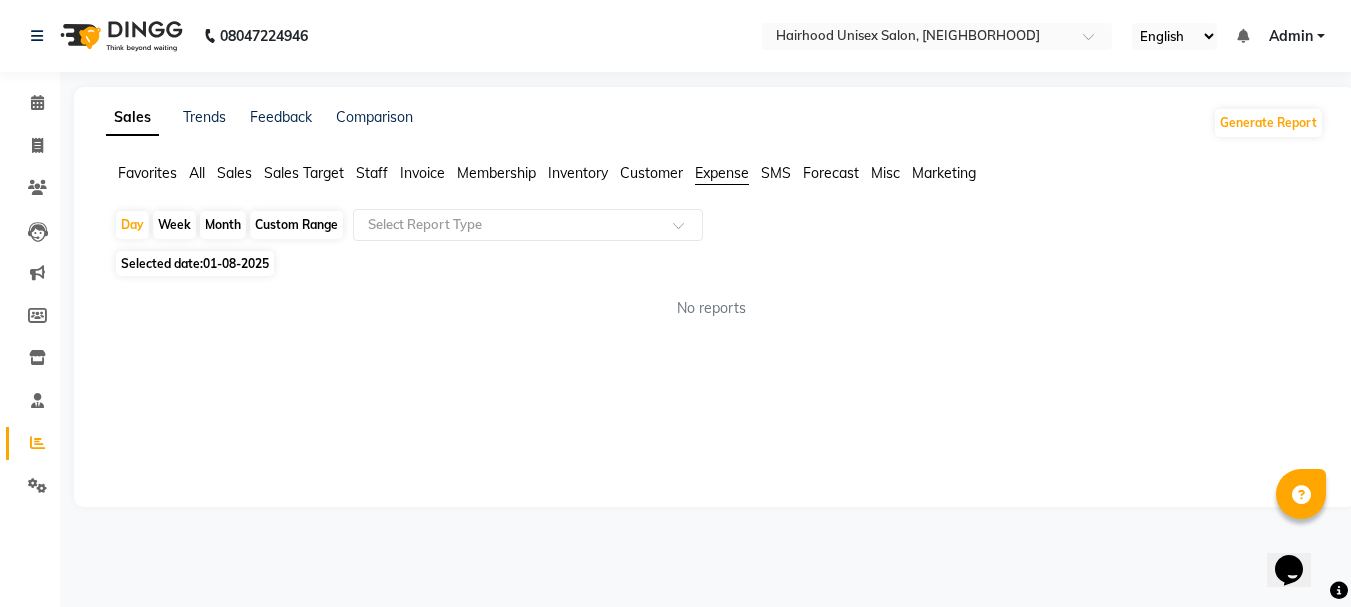 select on "8" 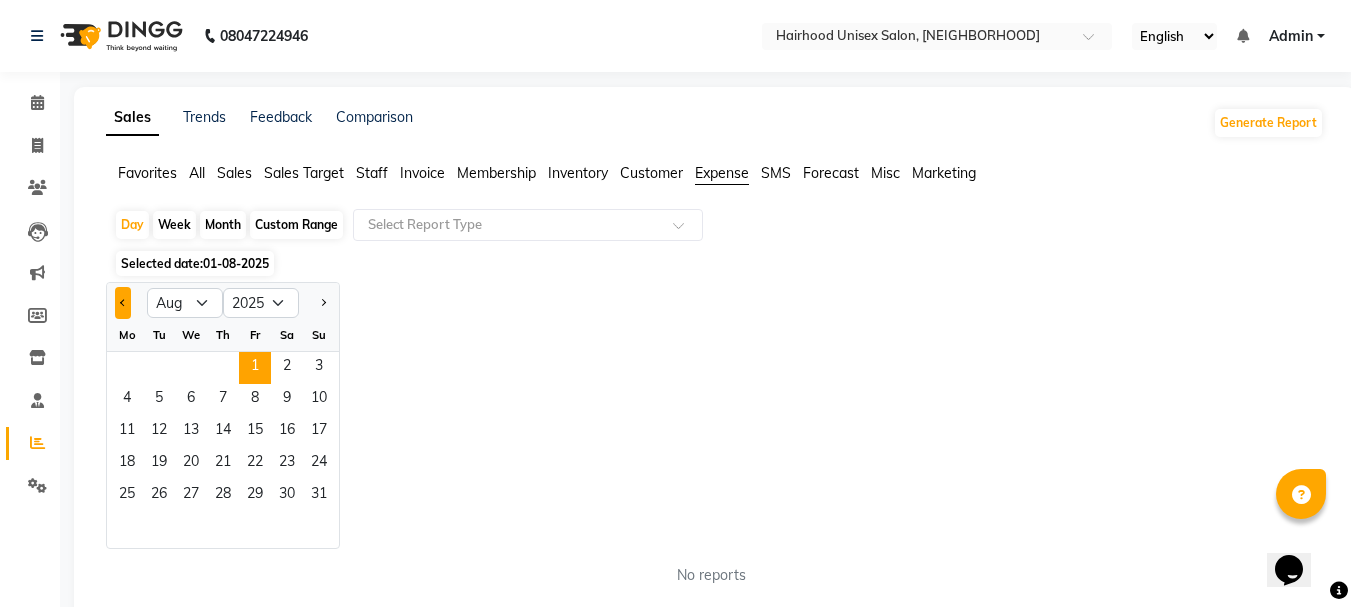 click 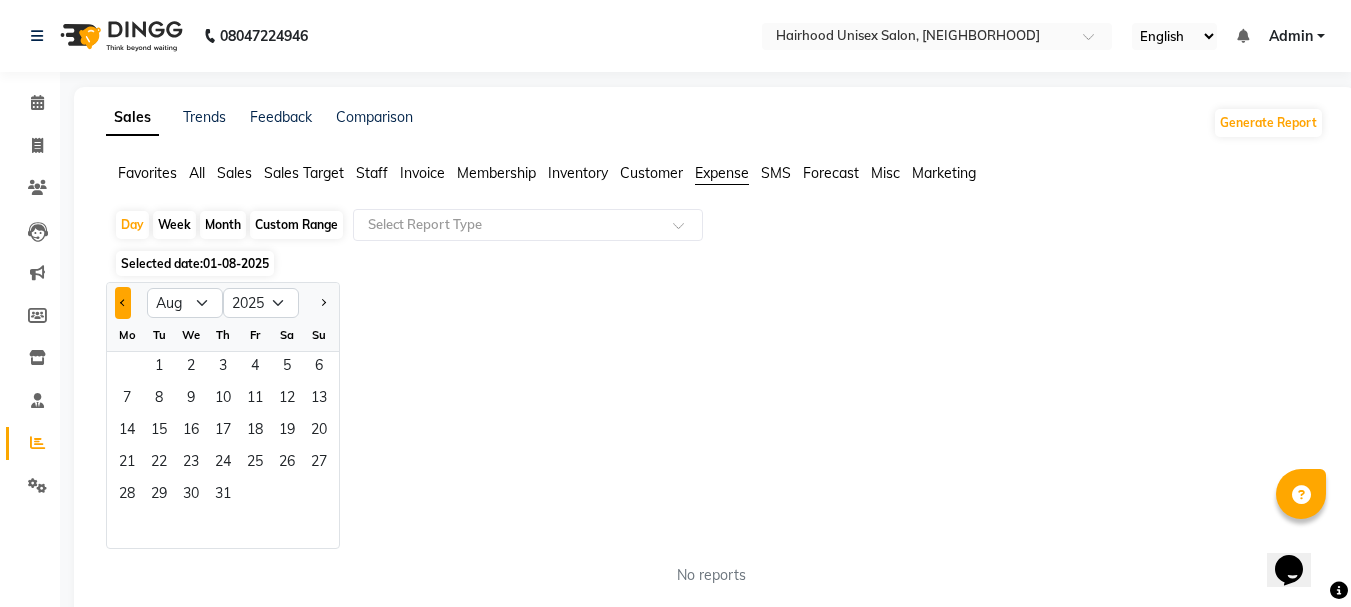 select on "7" 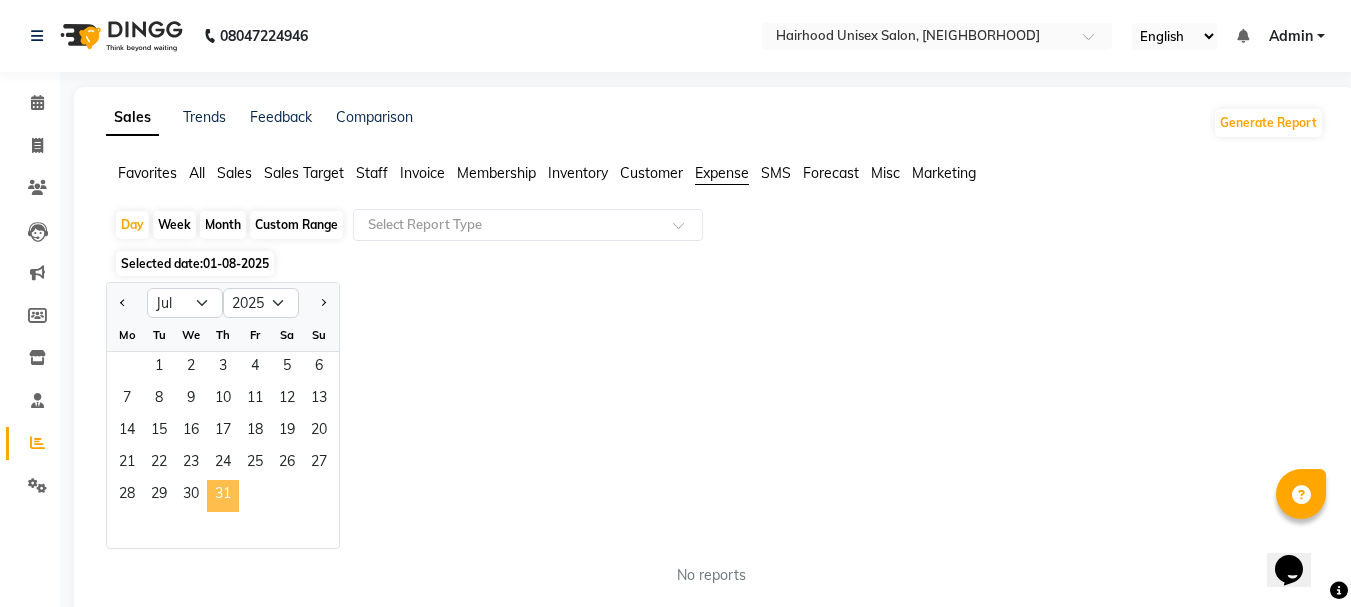 click on "31" 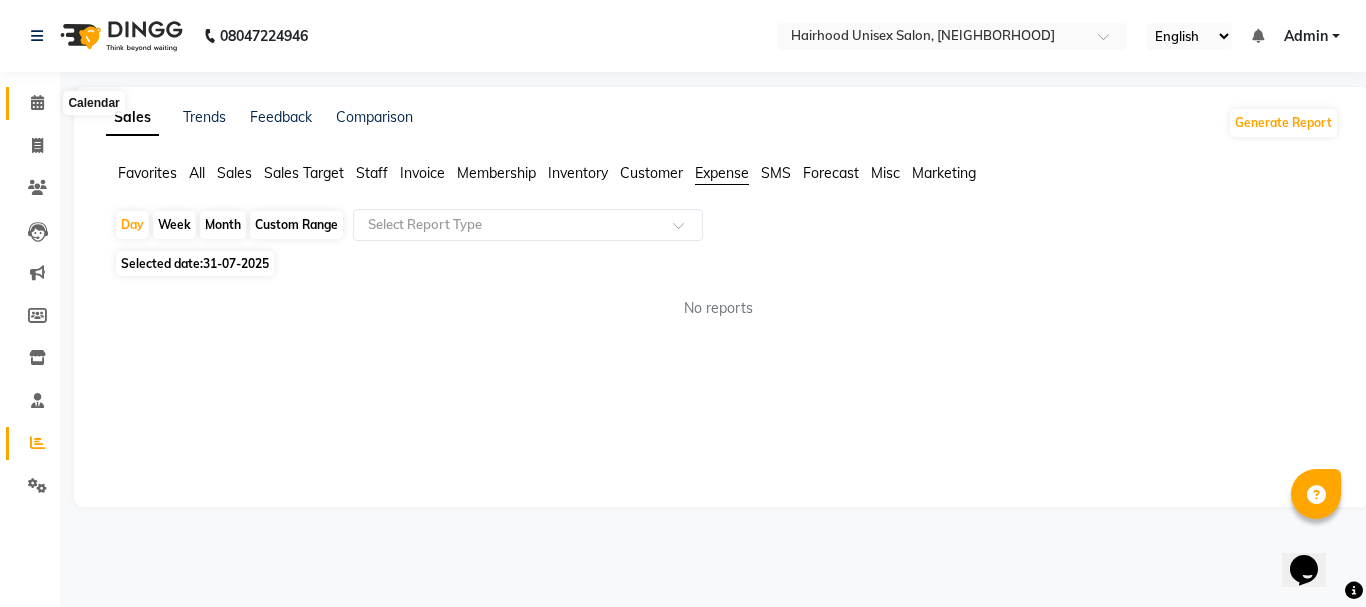 click 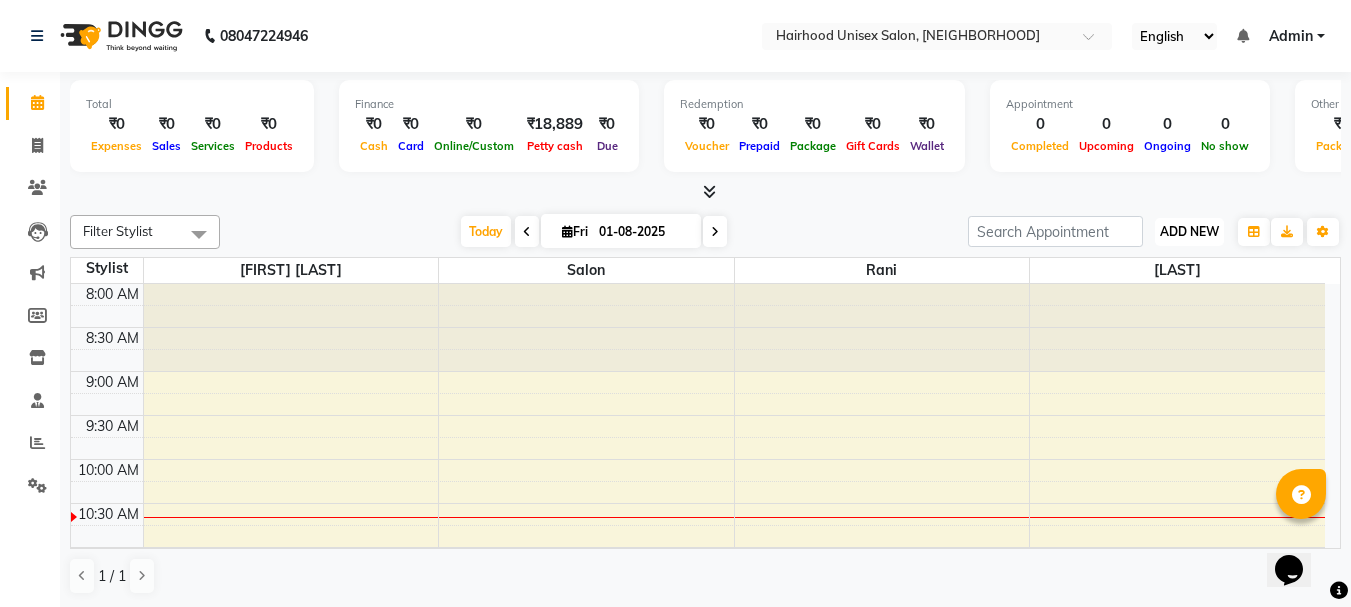 click on "ADD NEW" at bounding box center [1189, 231] 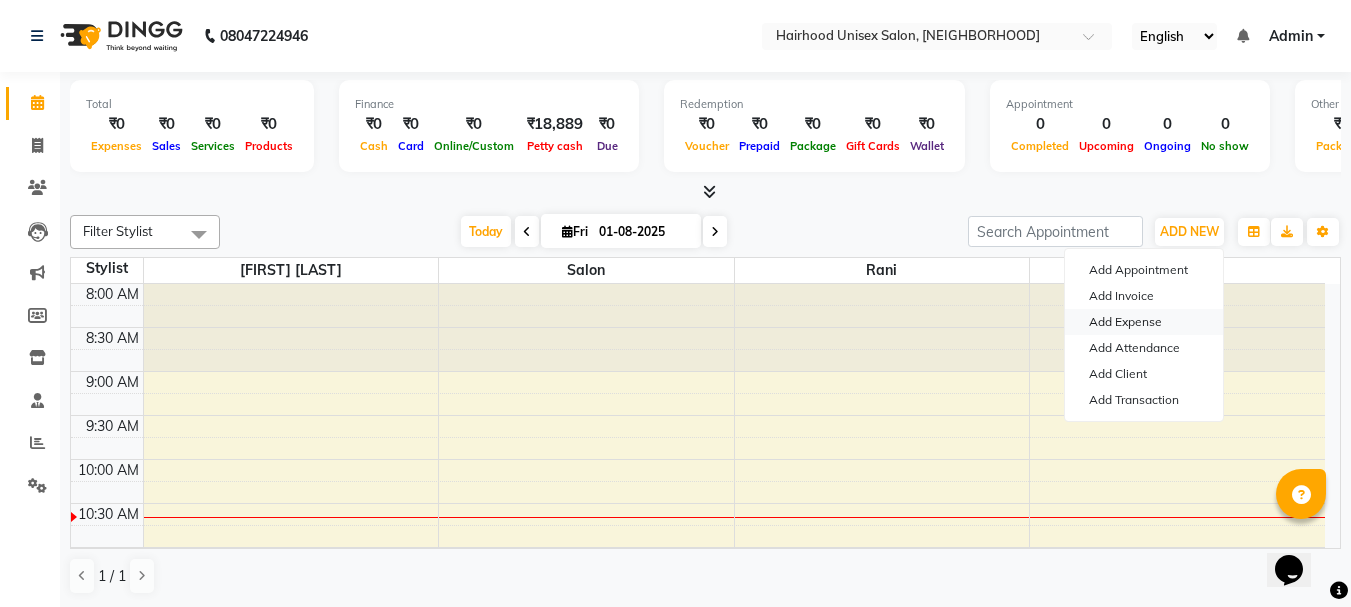 click on "Add Expense" at bounding box center [1144, 322] 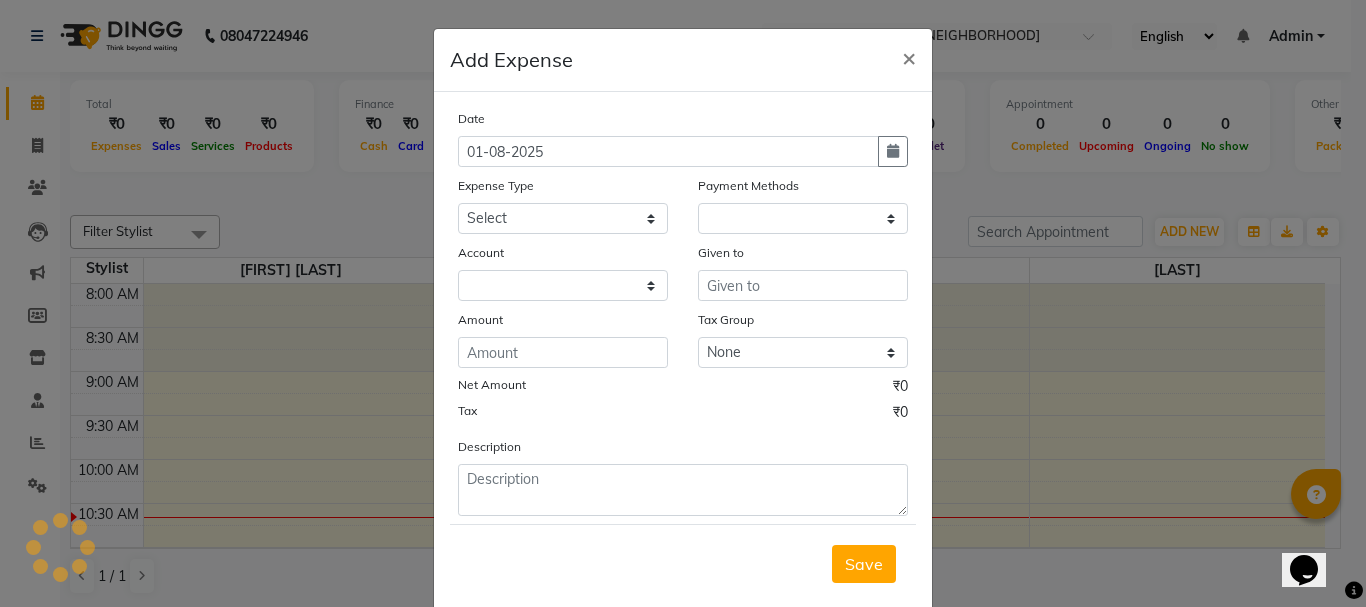 select on "1" 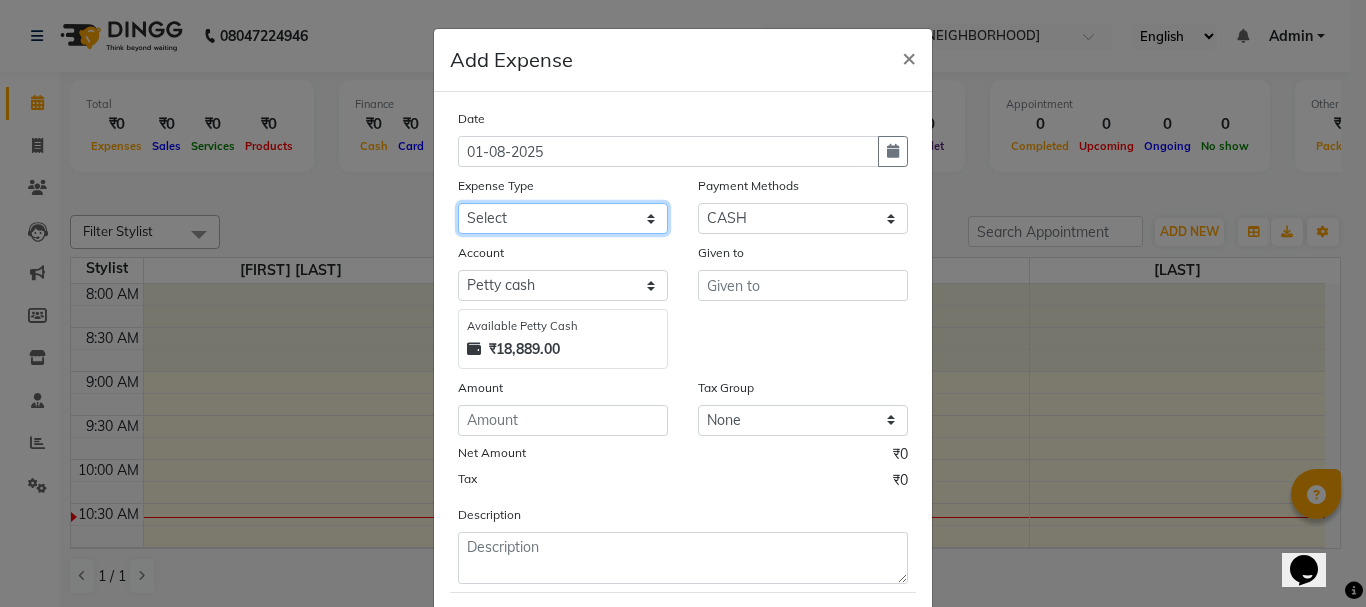 click on "Select Advance Salary Bank charges Car maintenance  Cash transfer to bank Cash transfer to hub Client Snacks Clinical charges Equipment Fuel Govt fee Incentive Insurance International purchase Loan Repayment Maintenance Marketing Miscellaneous MRA Other Pantry Product Rent Salary Staff Snacks Tax Tea & Refreshment Utilities" 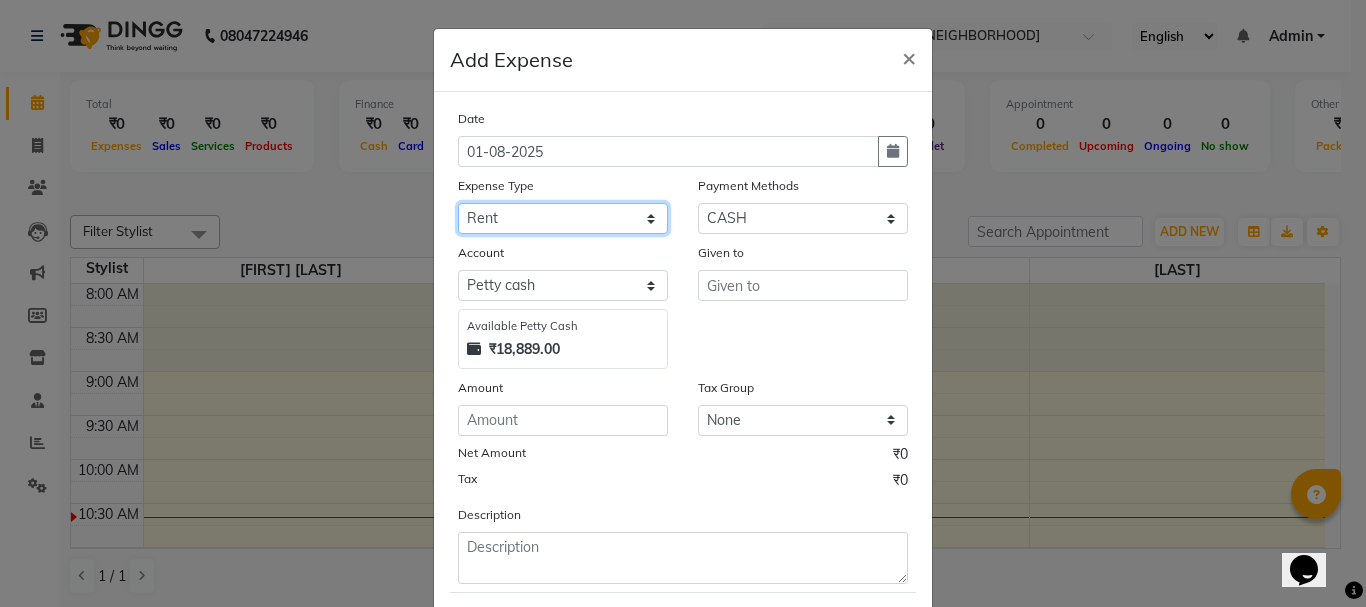 click on "Select Advance Salary Bank charges Car maintenance  Cash transfer to bank Cash transfer to hub Client Snacks Clinical charges Equipment Fuel Govt fee Incentive Insurance International purchase Loan Repayment Maintenance Marketing Miscellaneous MRA Other Pantry Product Rent Salary Staff Snacks Tax Tea & Refreshment Utilities" 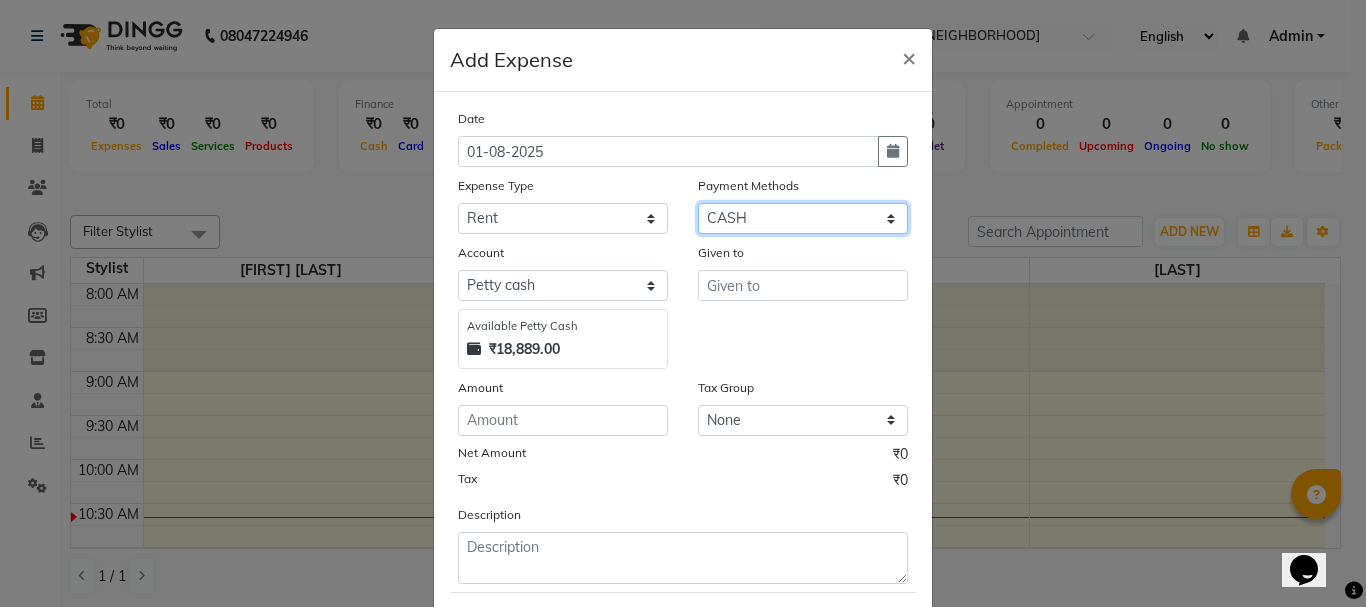 select on "3" 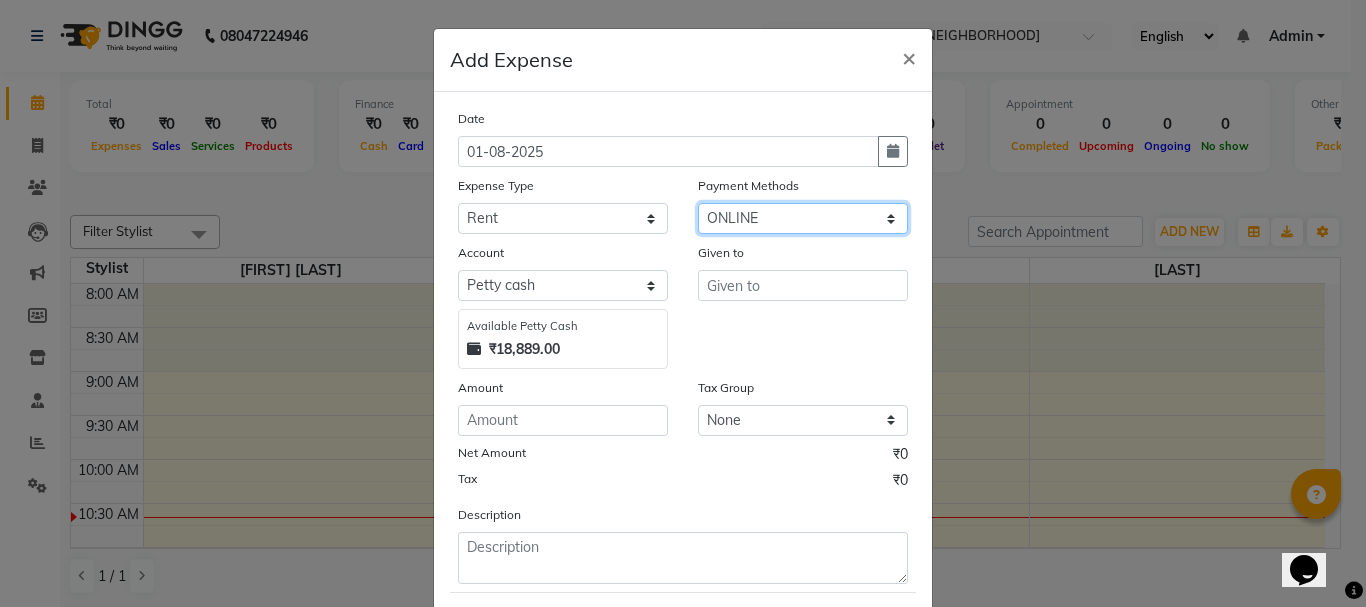 select on "805" 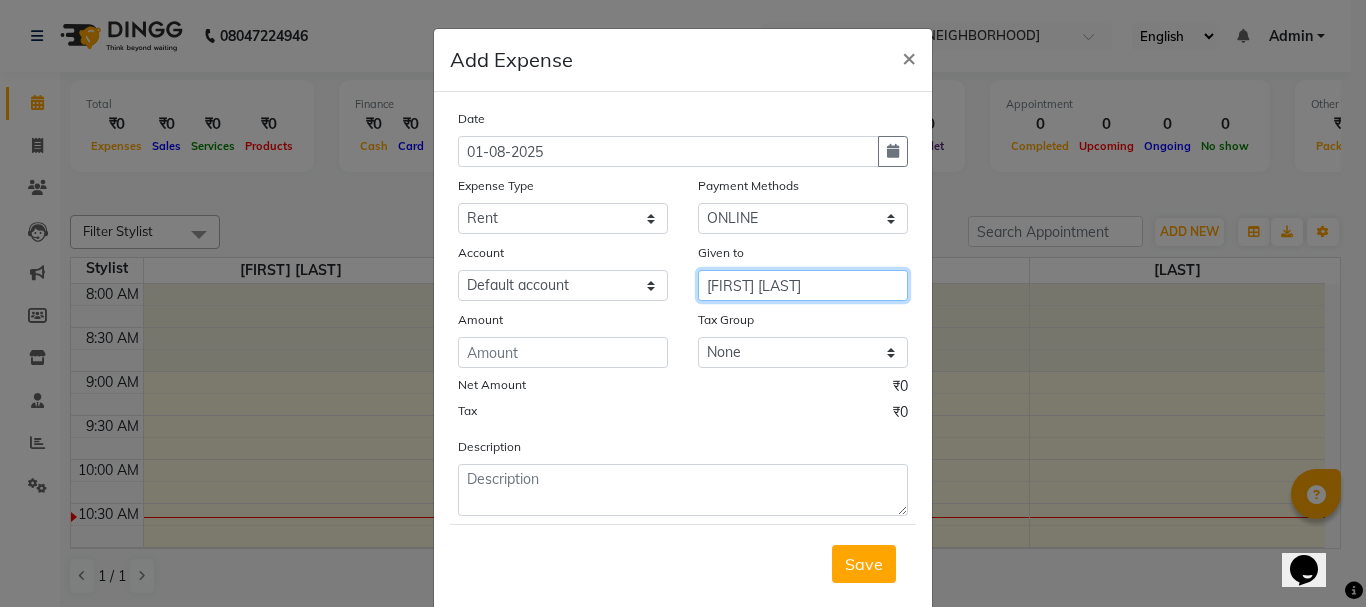 type on "[FIRST] [LAST]" 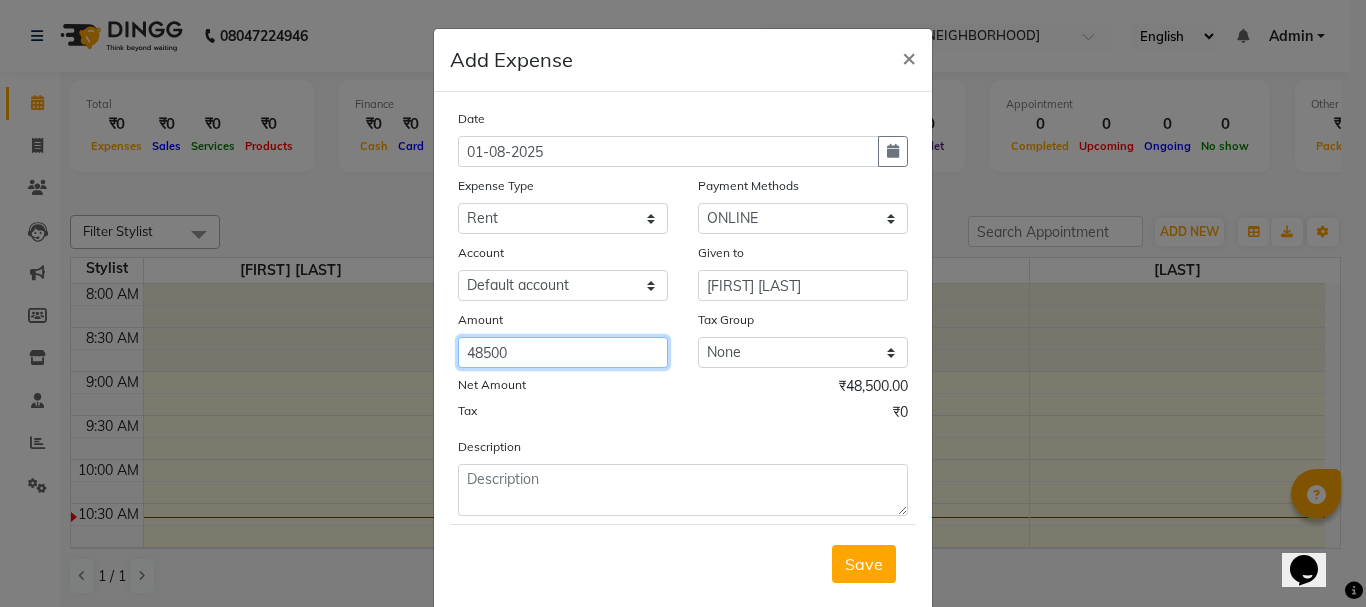 type on "48500" 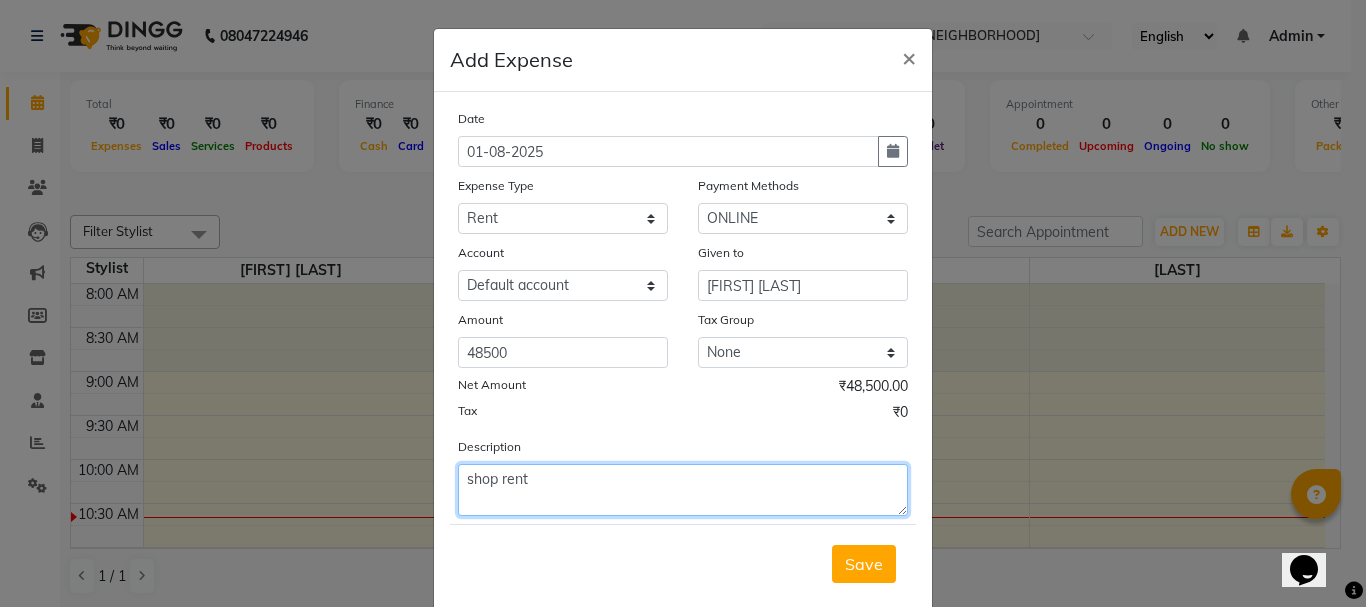 type on "shop rent" 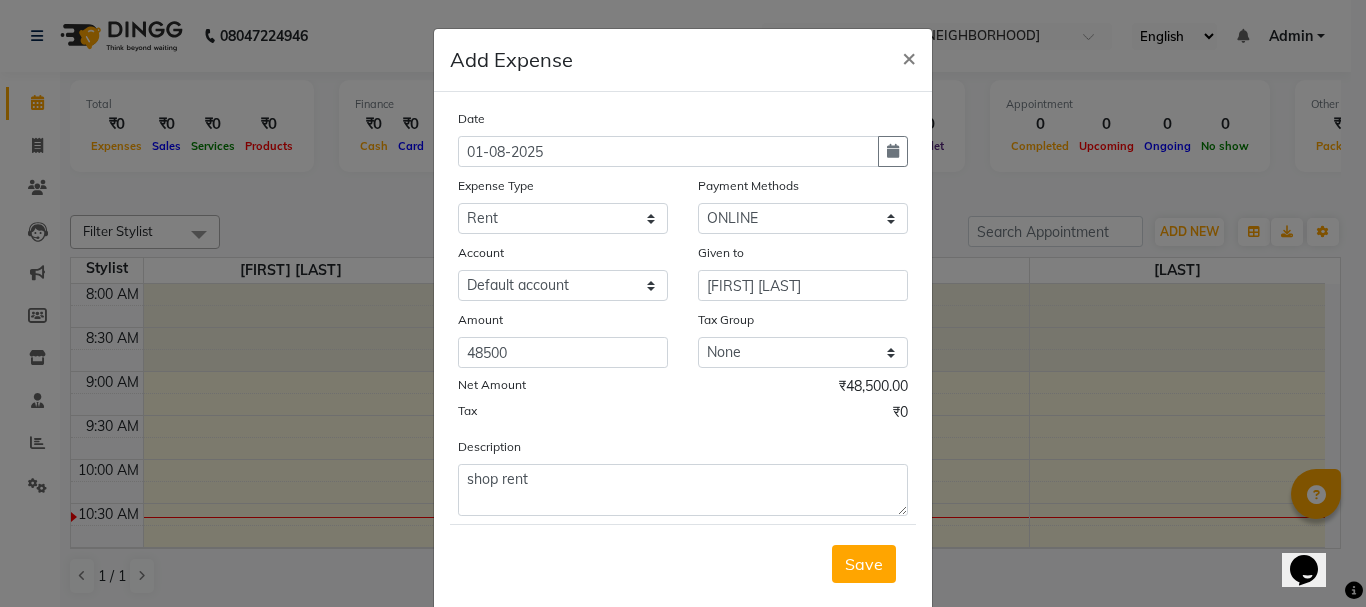 type 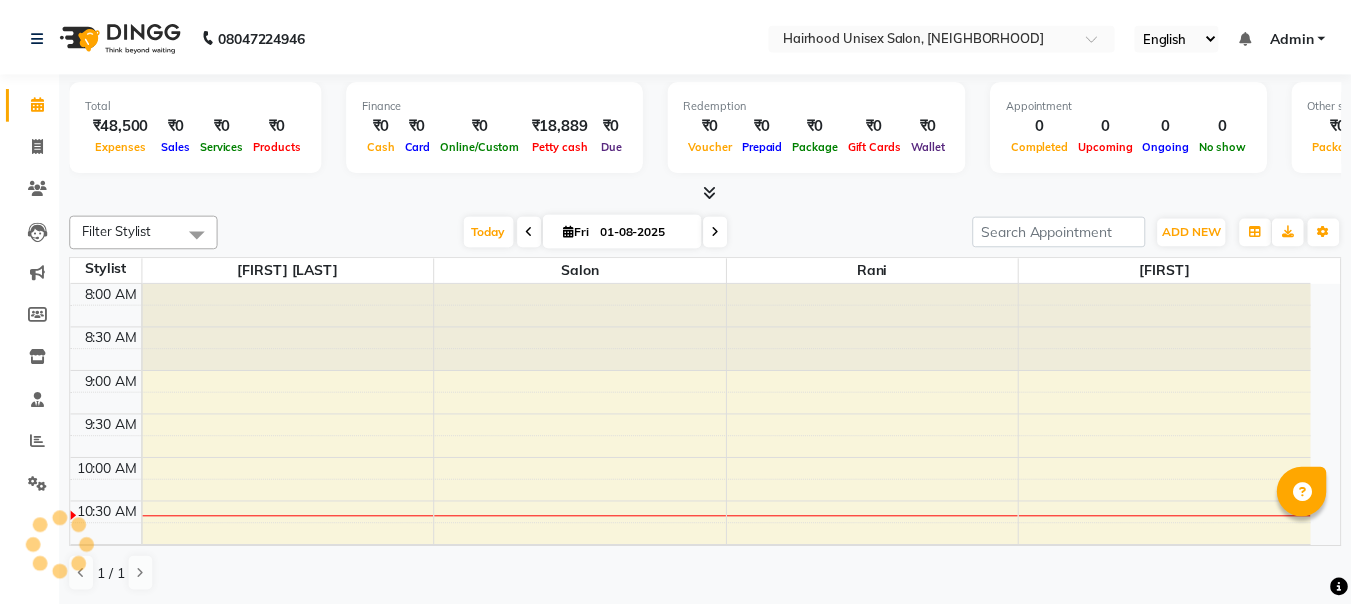 scroll, scrollTop: 0, scrollLeft: 0, axis: both 